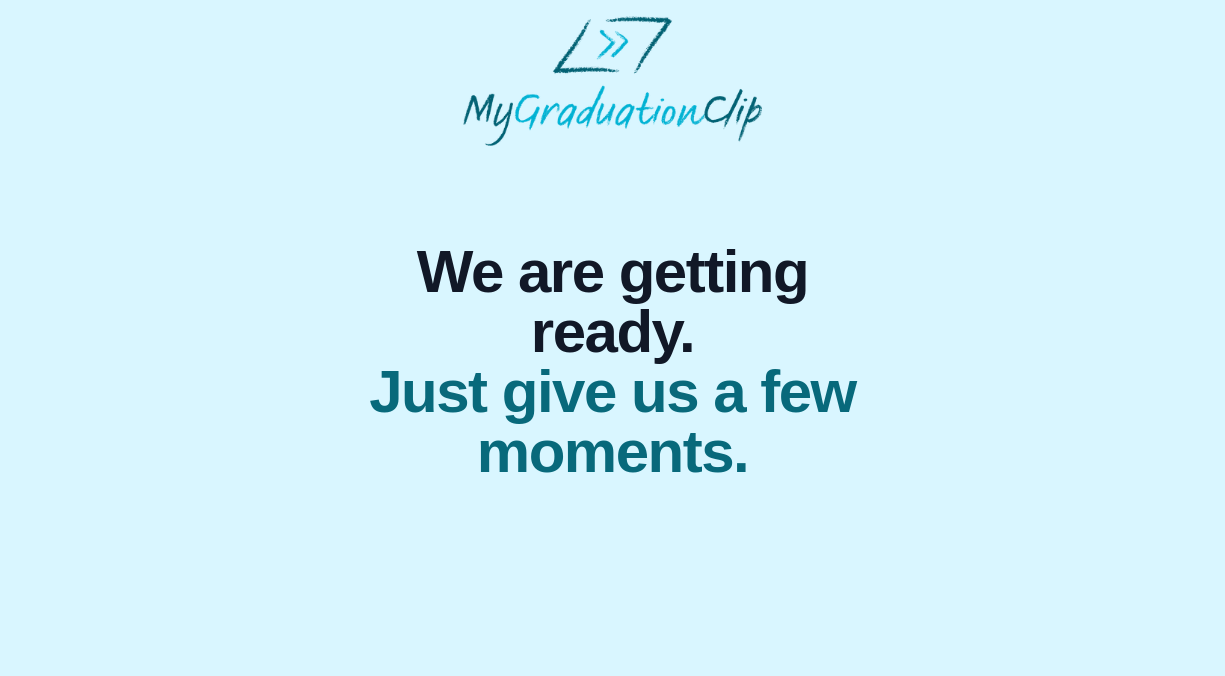 scroll, scrollTop: 0, scrollLeft: 0, axis: both 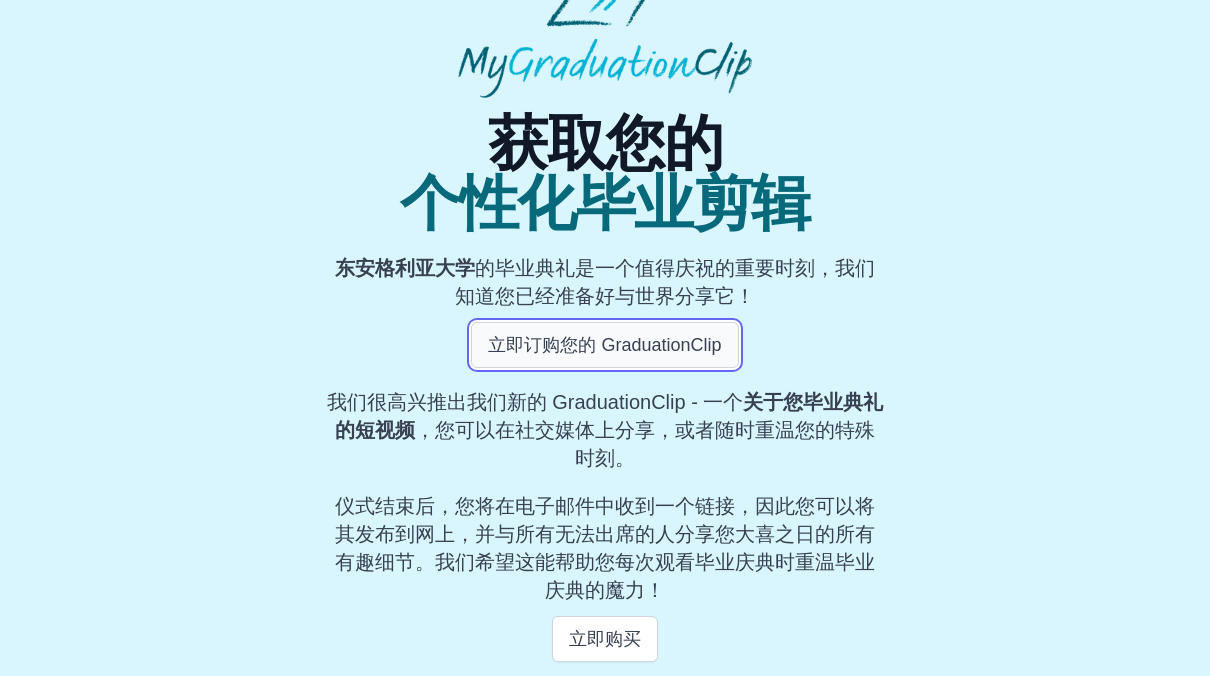 click on "立即订购您的 GraduationClip" at bounding box center (604, 345) 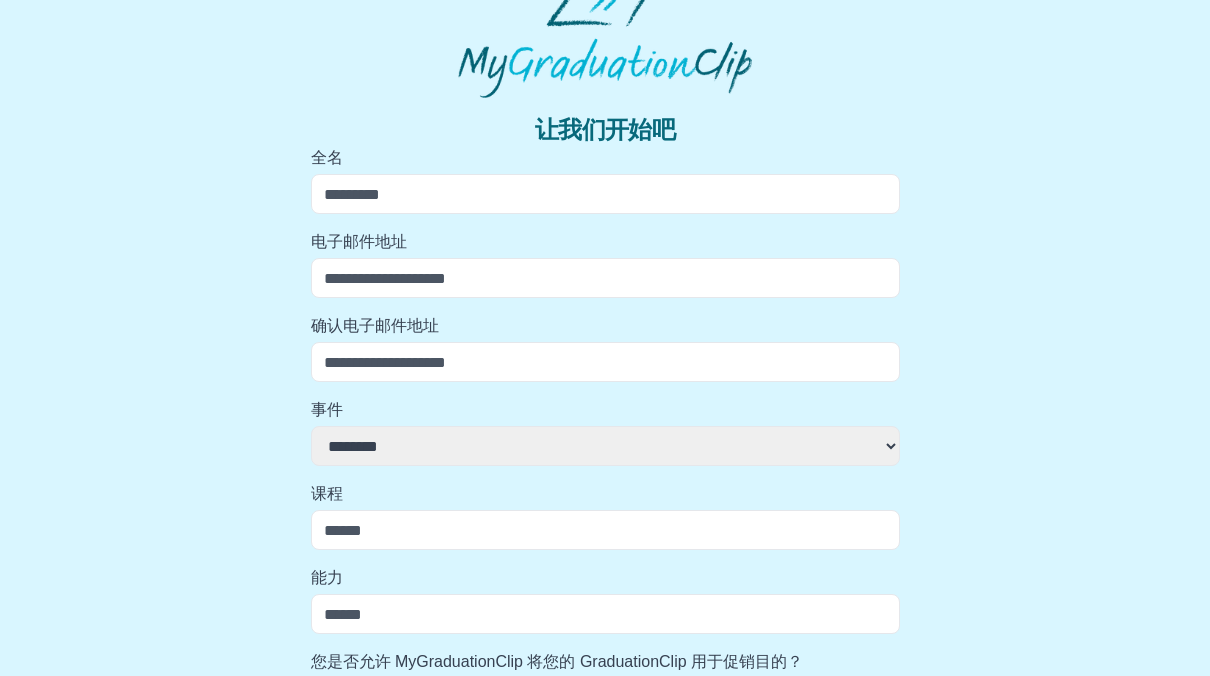 scroll, scrollTop: 165, scrollLeft: 0, axis: vertical 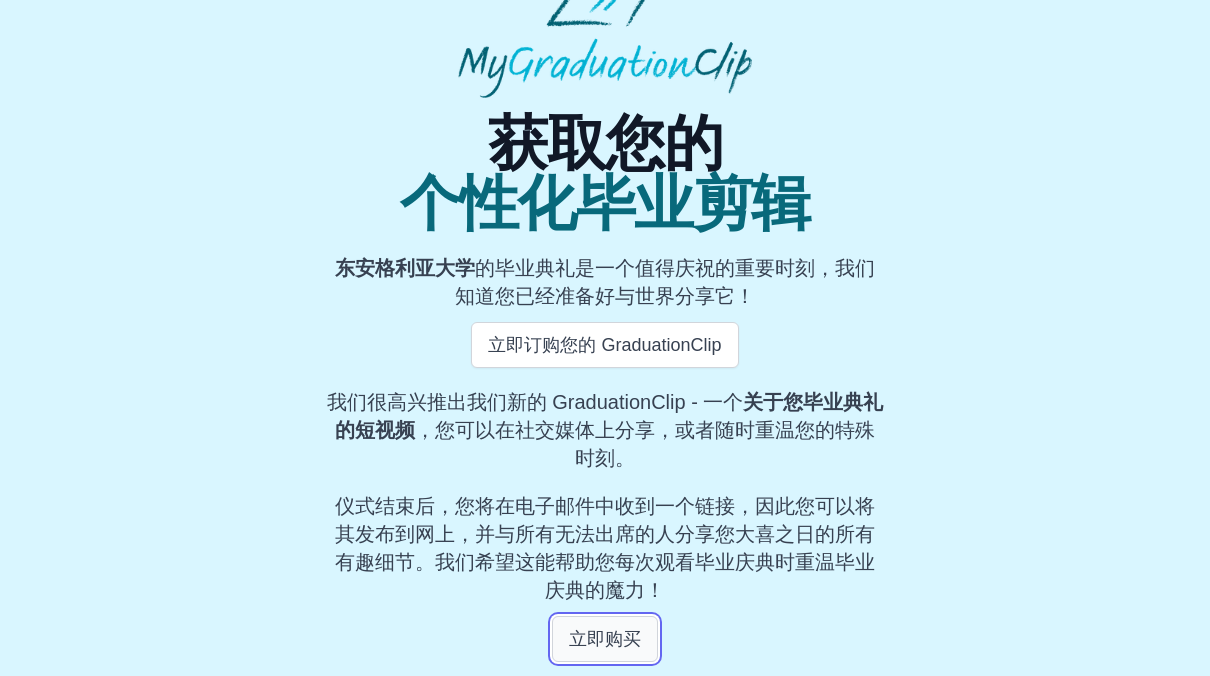 click on "立即购买" at bounding box center (605, 639) 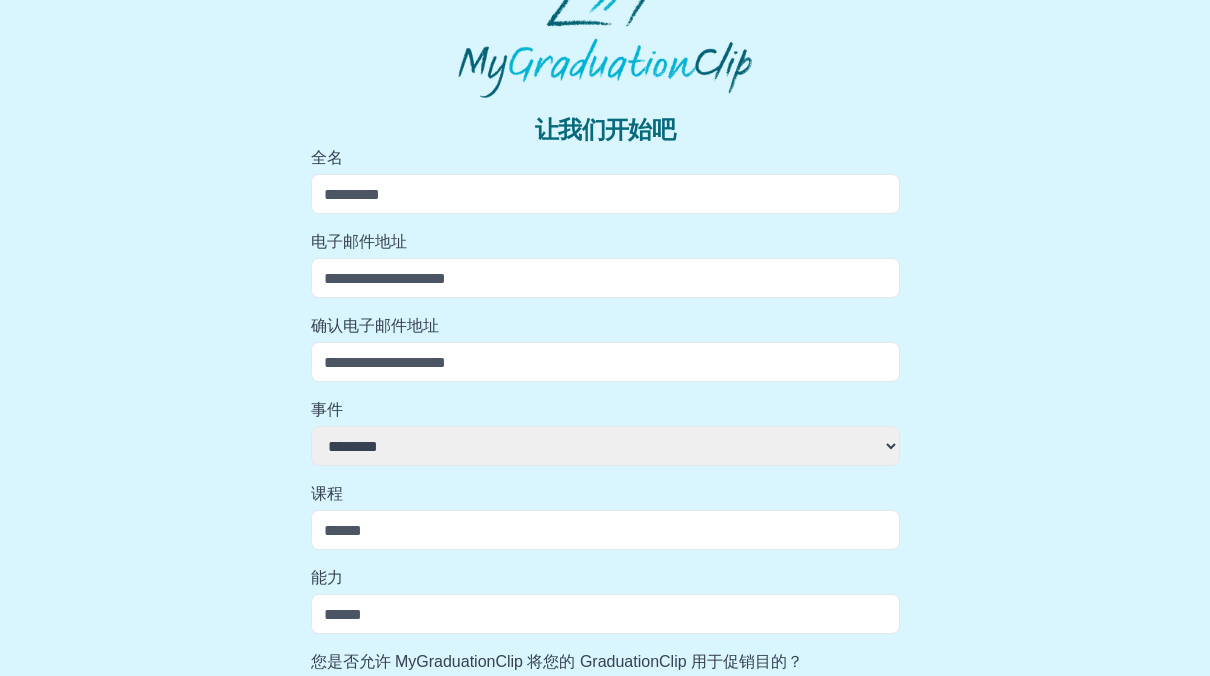 click on "全名" at bounding box center [605, 194] 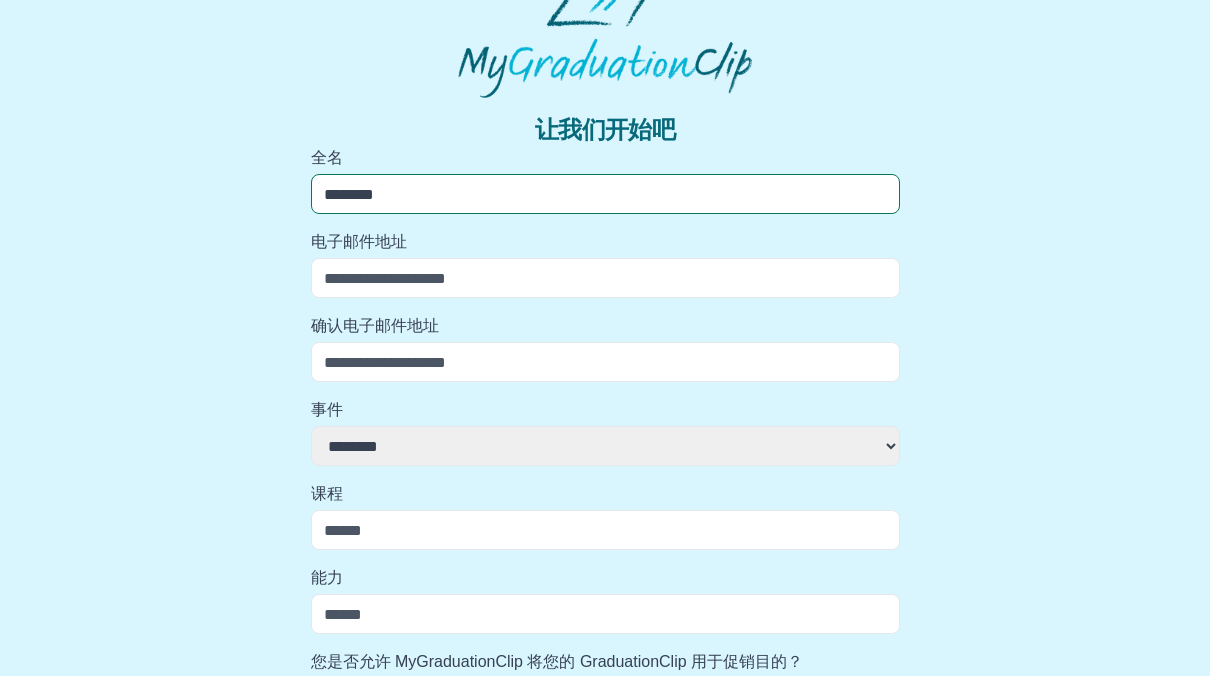type on "********" 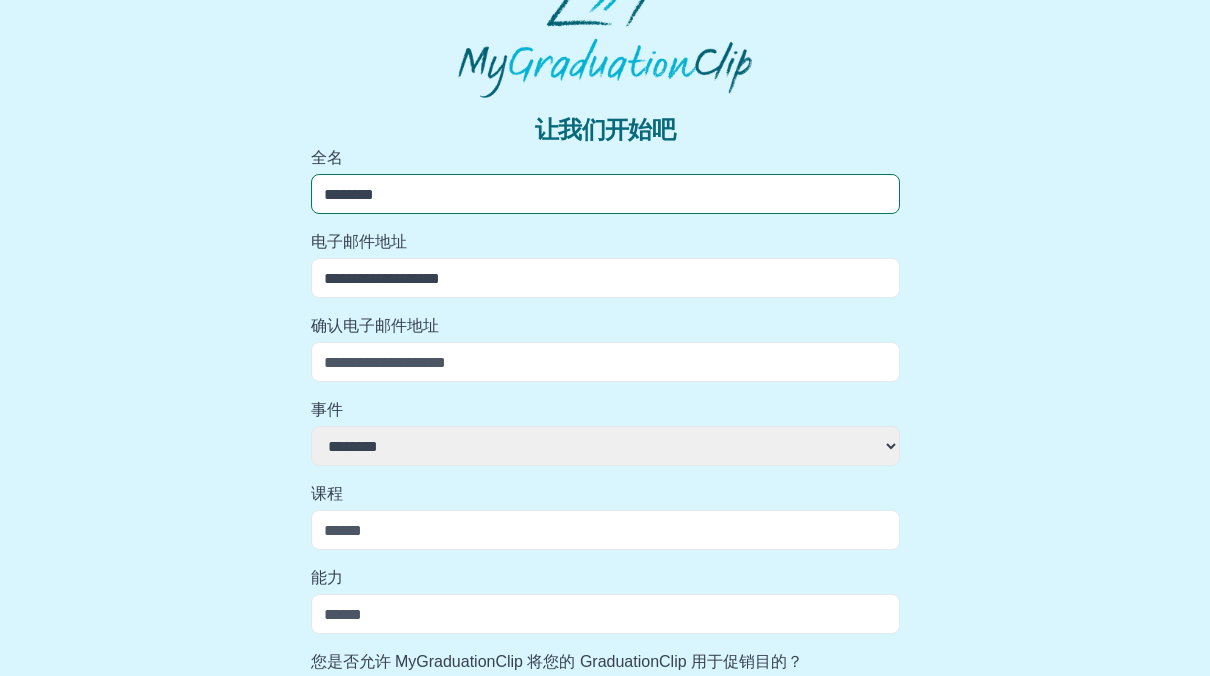 type on "**********" 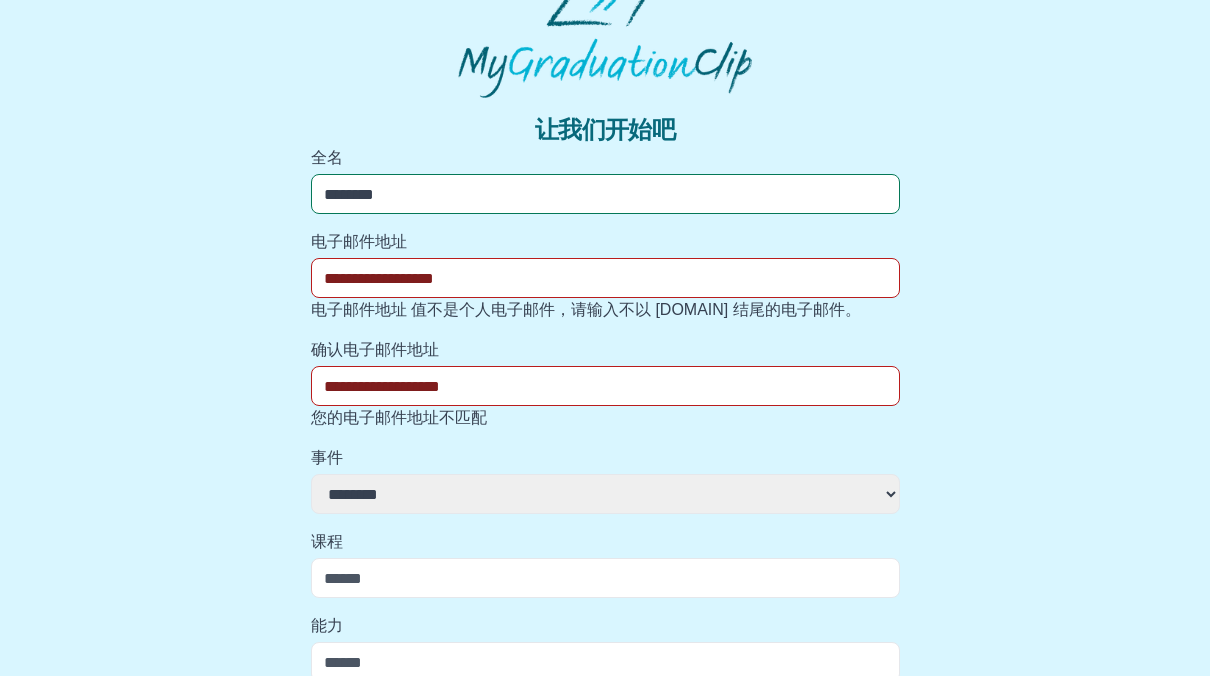 scroll, scrollTop: 100, scrollLeft: 0, axis: vertical 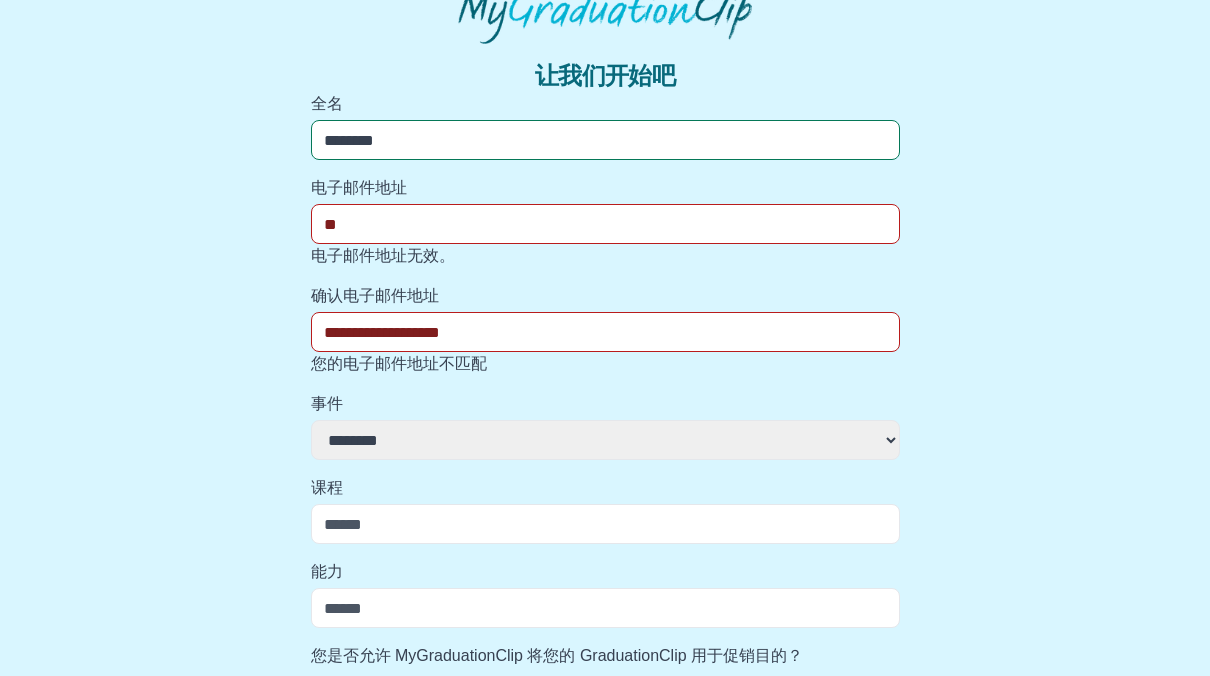 type on "*" 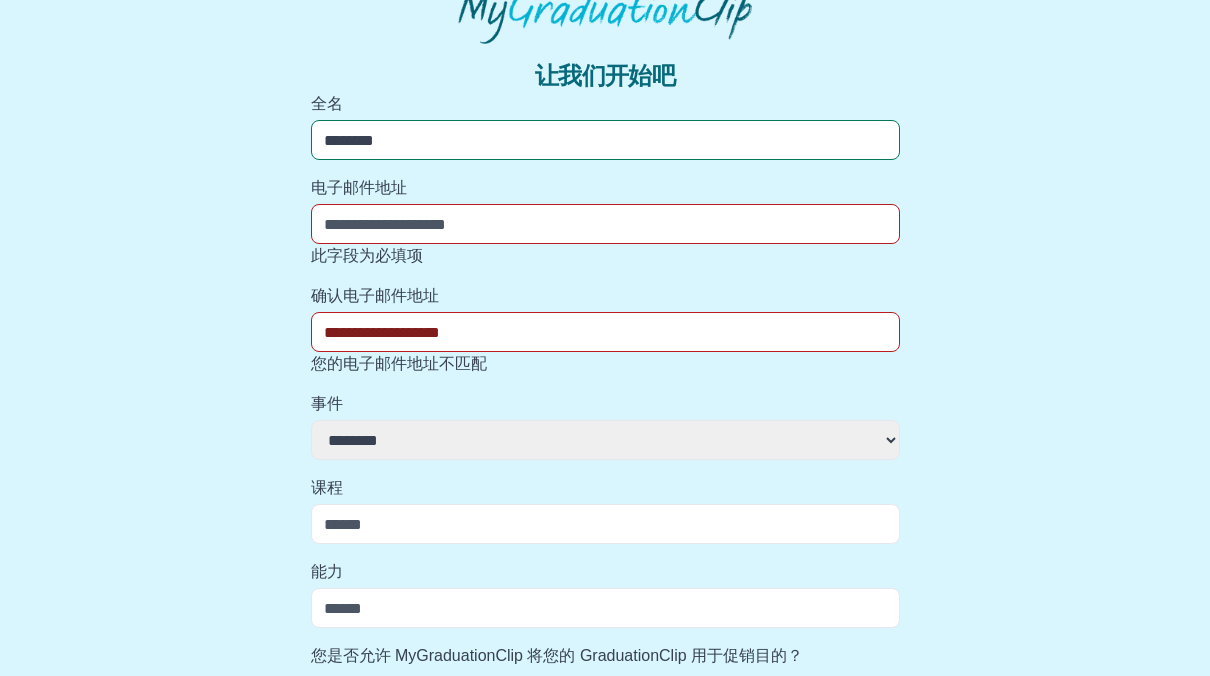 click on "电子邮件地址" at bounding box center (605, 224) 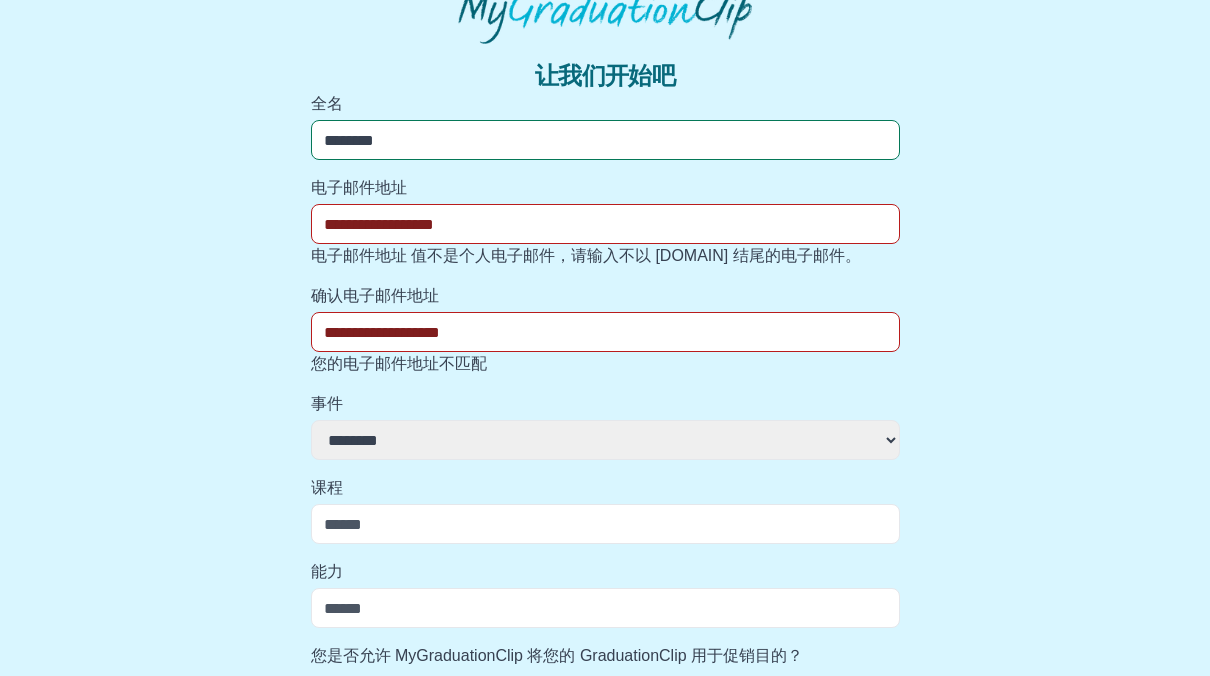 scroll, scrollTop: 154, scrollLeft: 0, axis: vertical 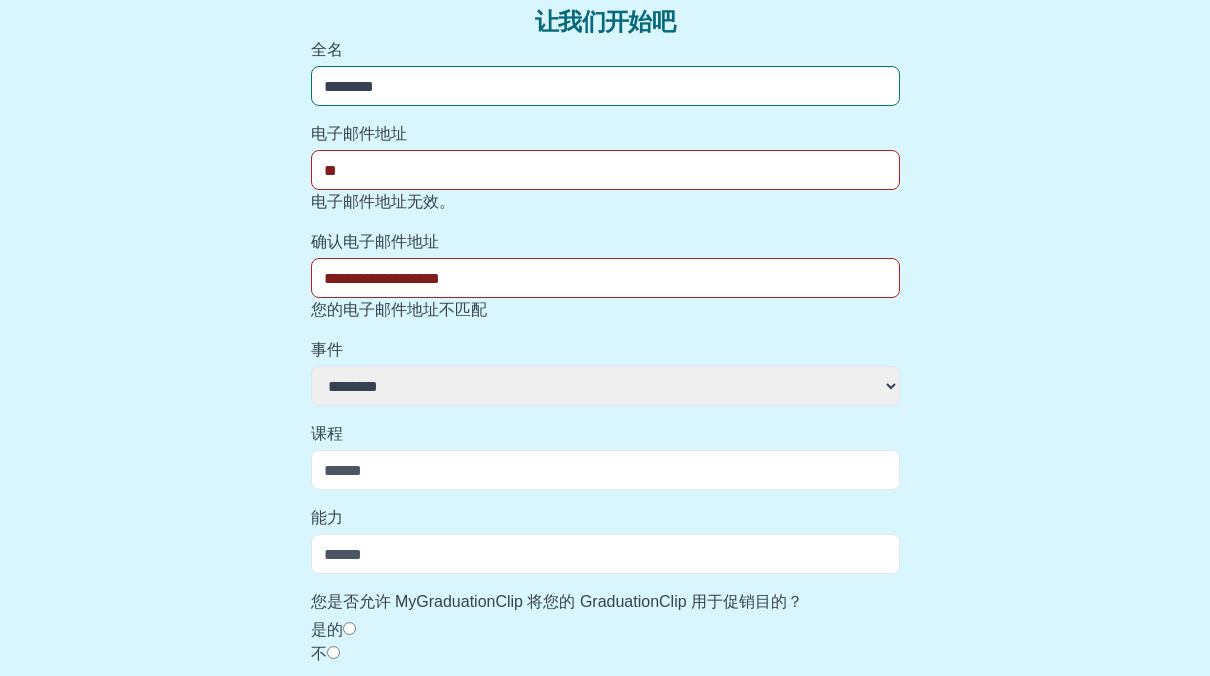 type on "*" 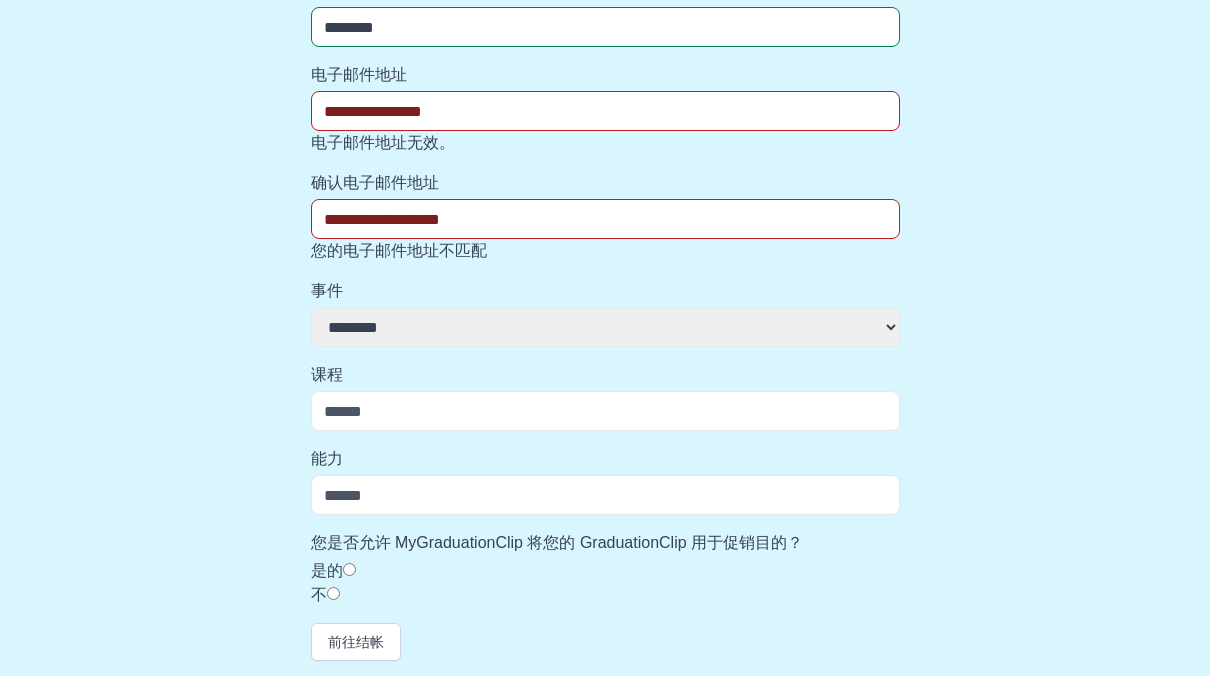 scroll, scrollTop: 213, scrollLeft: 0, axis: vertical 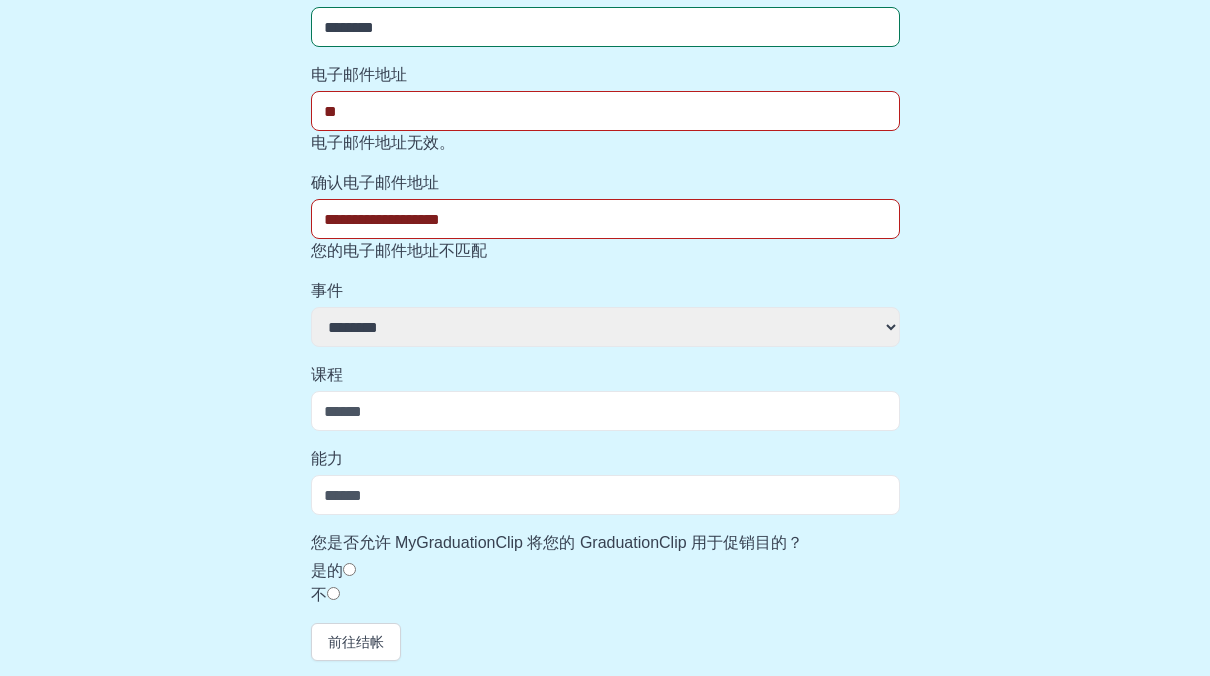 type on "*" 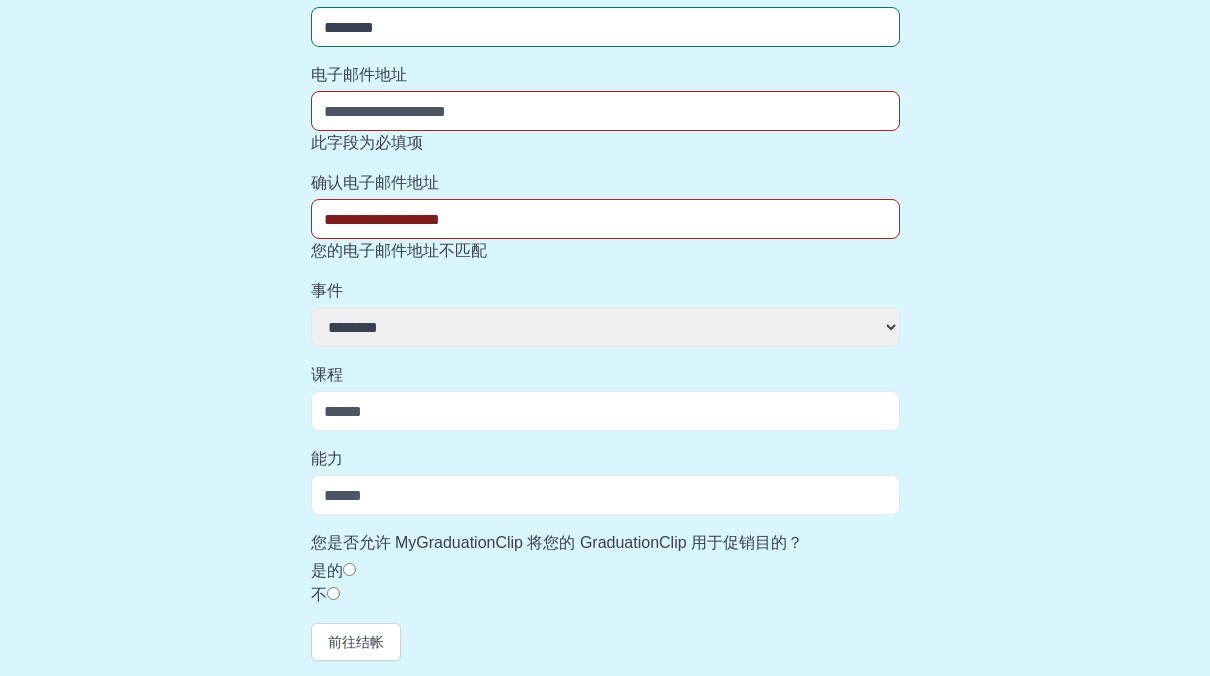 type 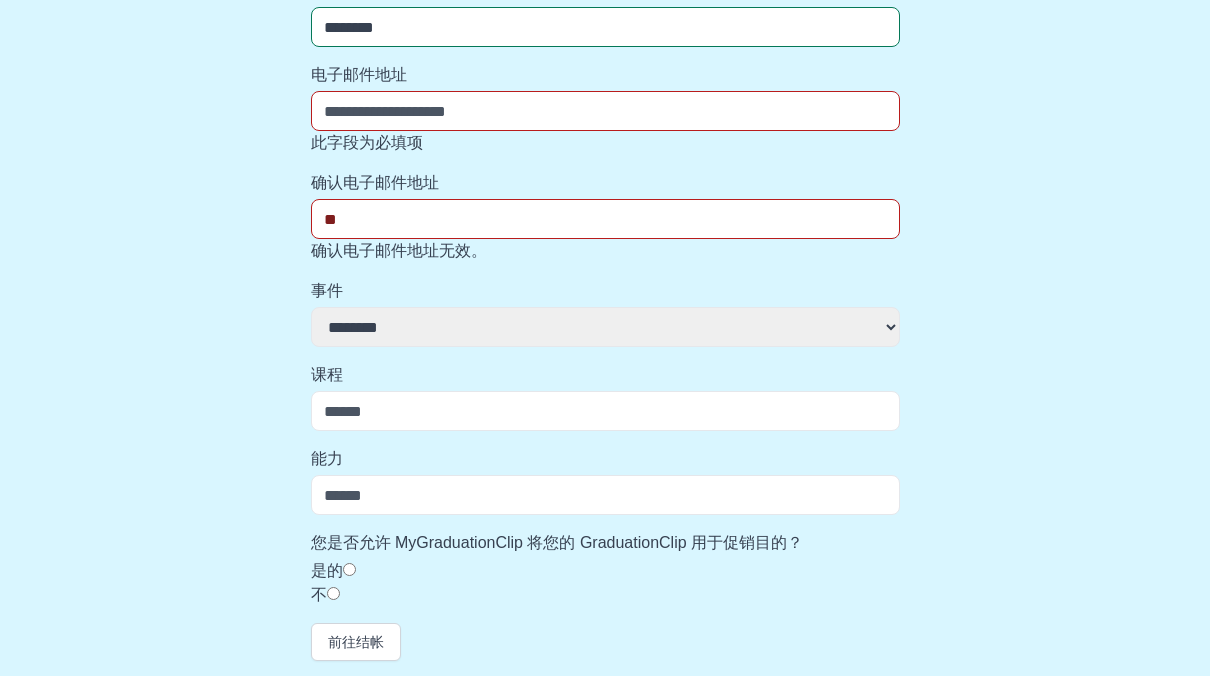 type on "*" 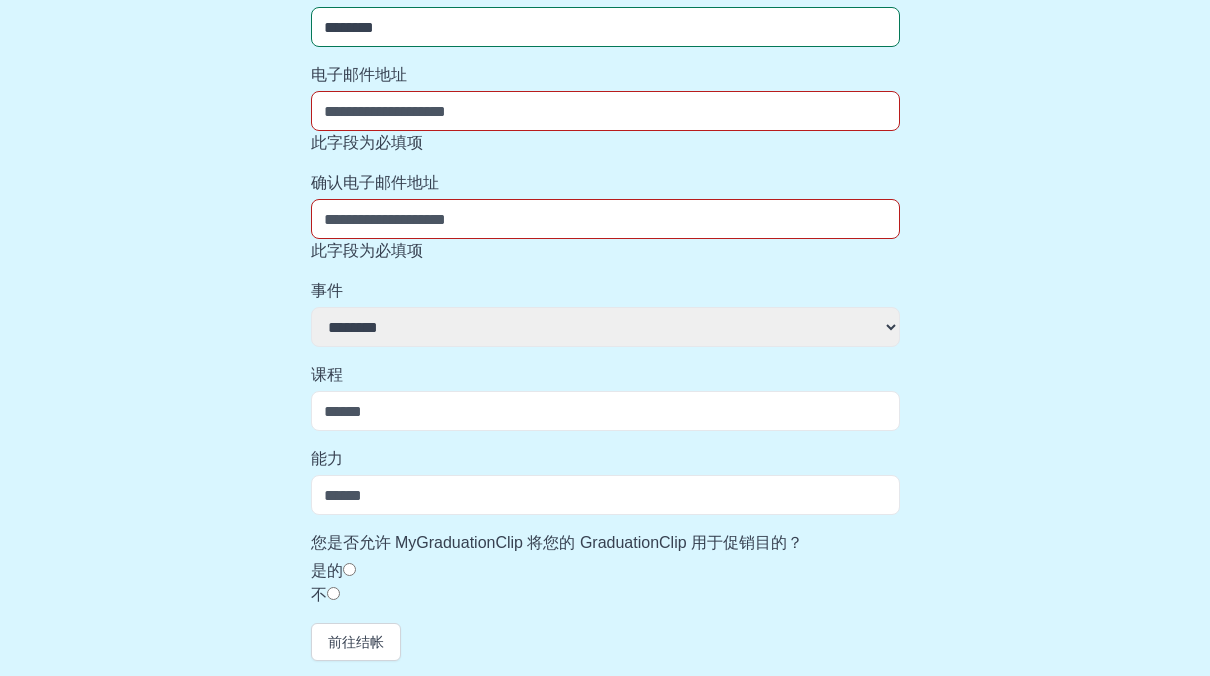 type 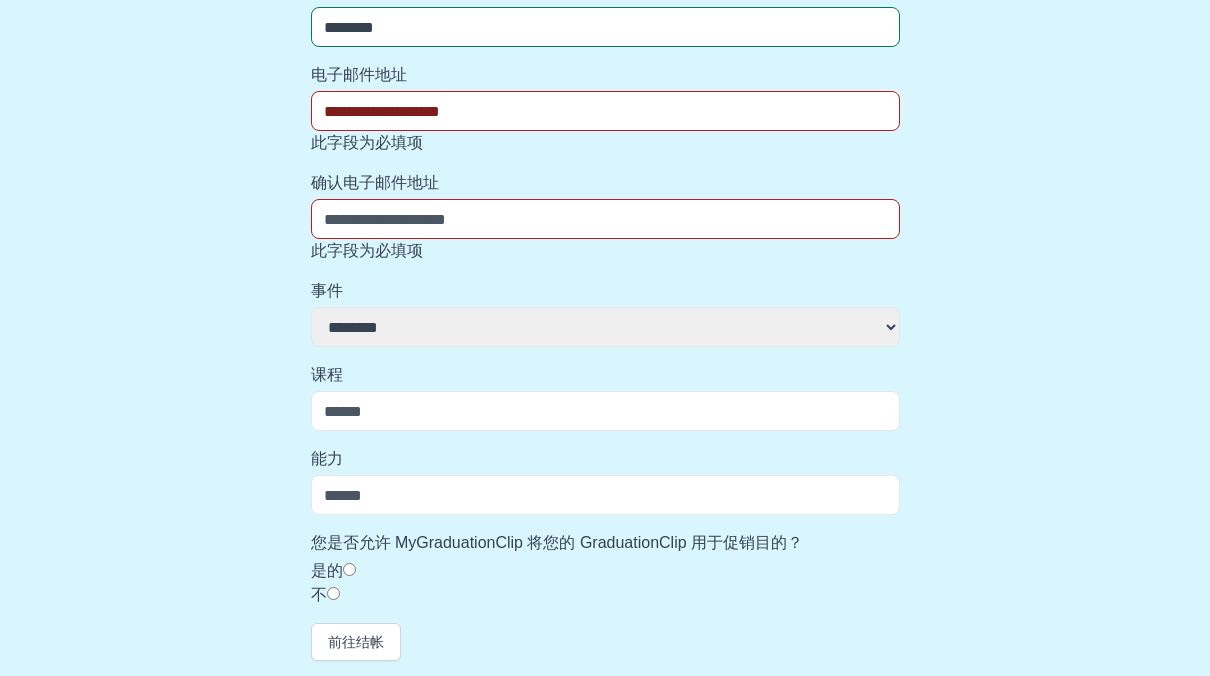 type on "**********" 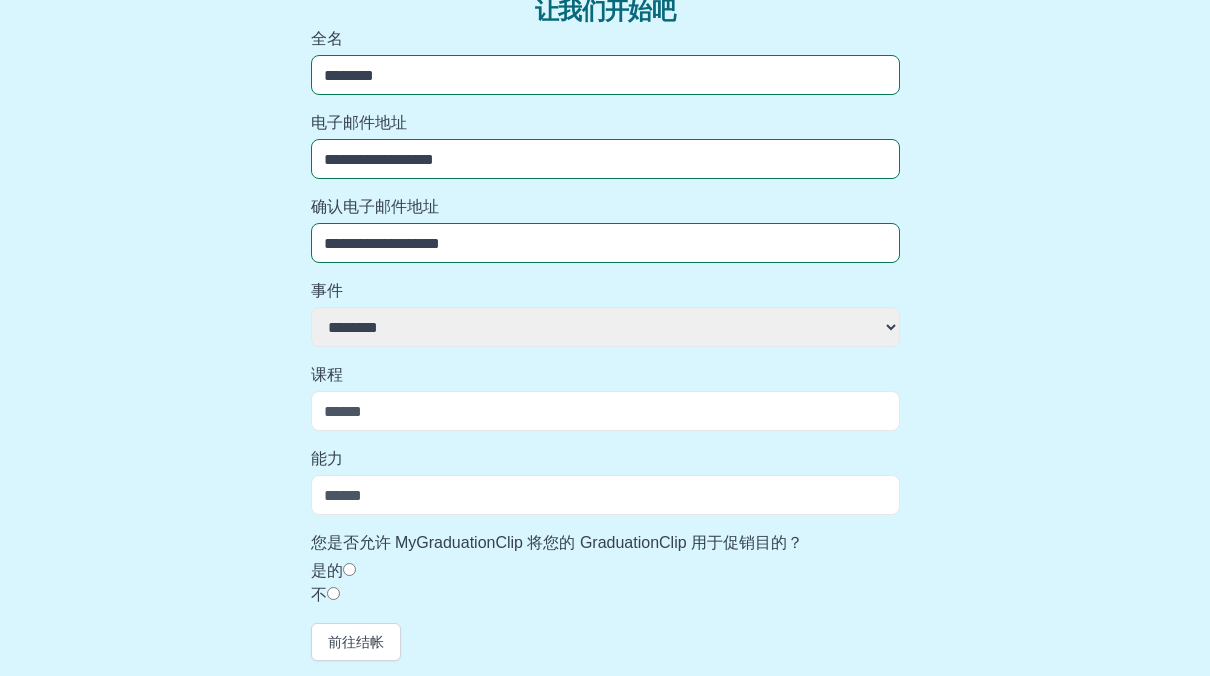 scroll, scrollTop: 213, scrollLeft: 0, axis: vertical 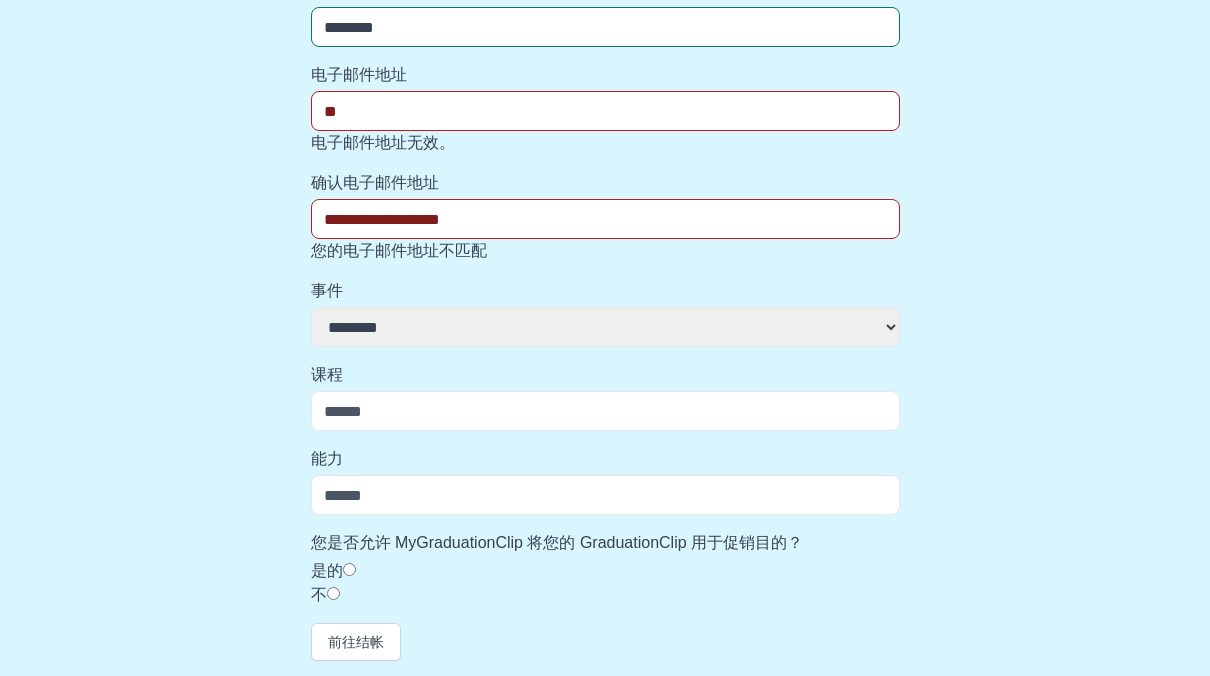 type on "*" 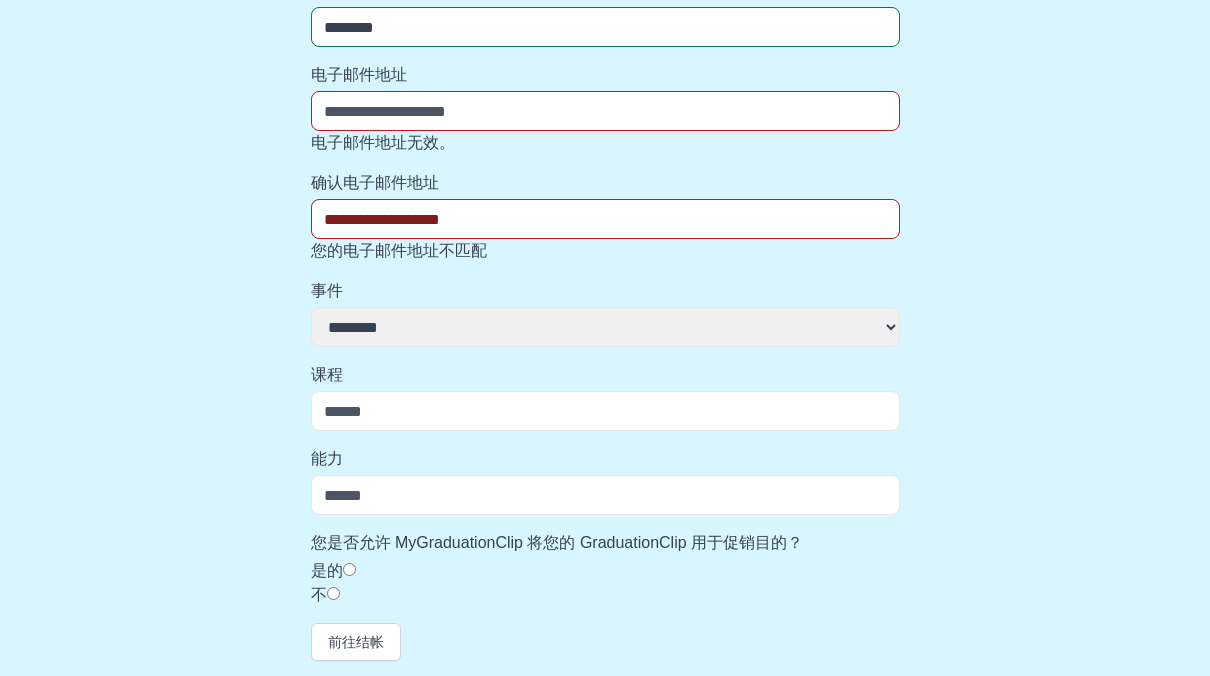 type on "*" 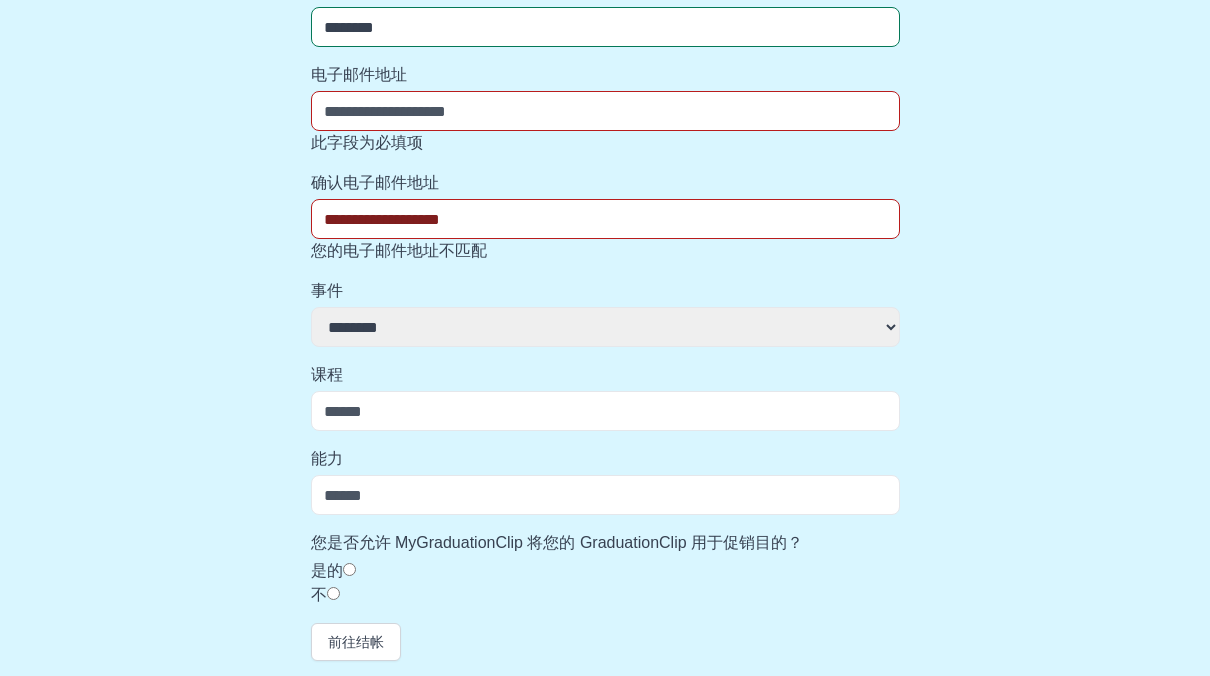 type on "*" 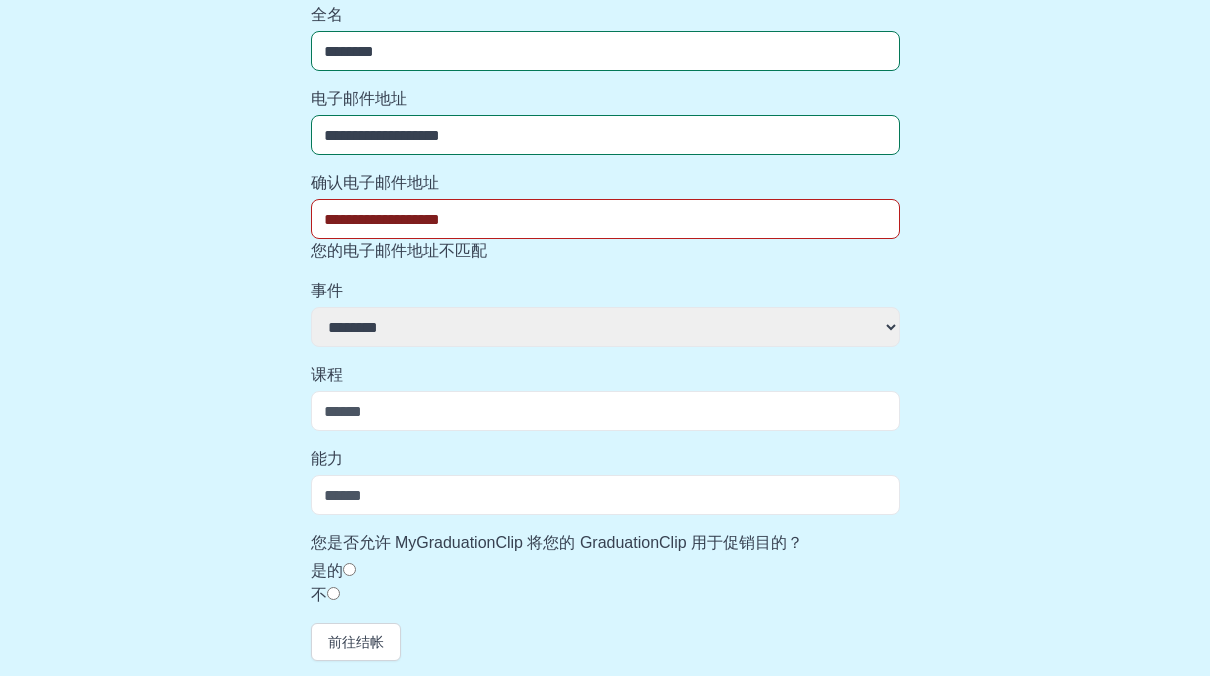 scroll, scrollTop: 165, scrollLeft: 0, axis: vertical 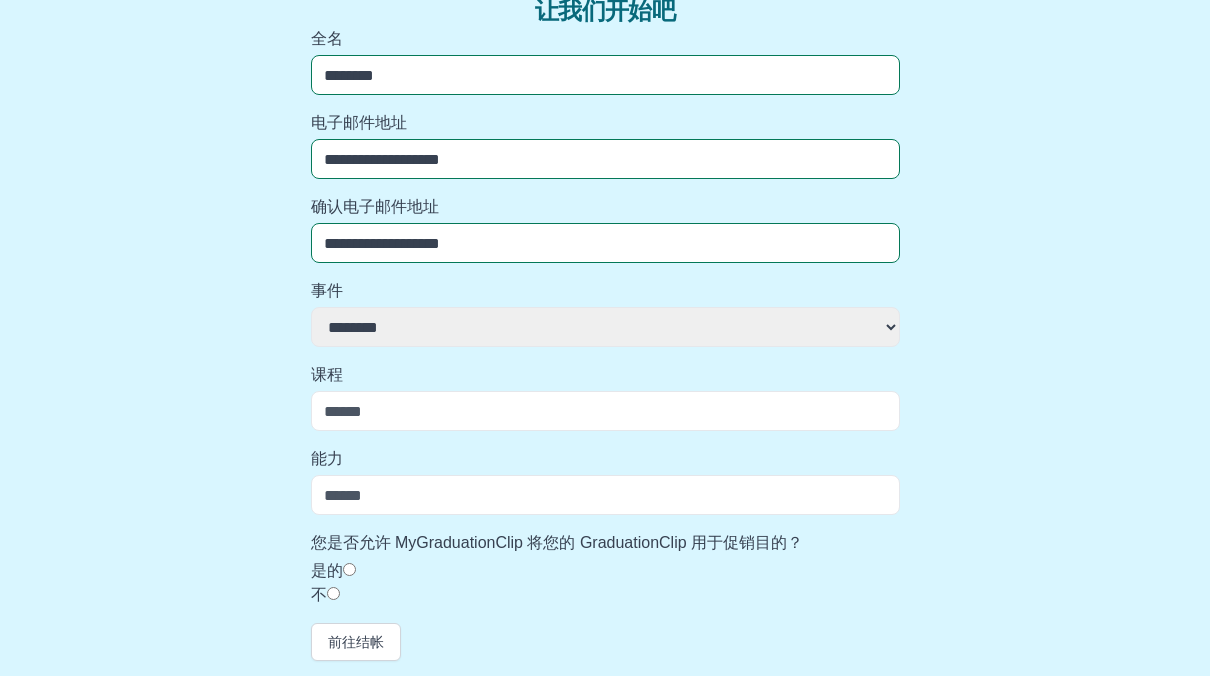click on "**********" at bounding box center (605, 159) 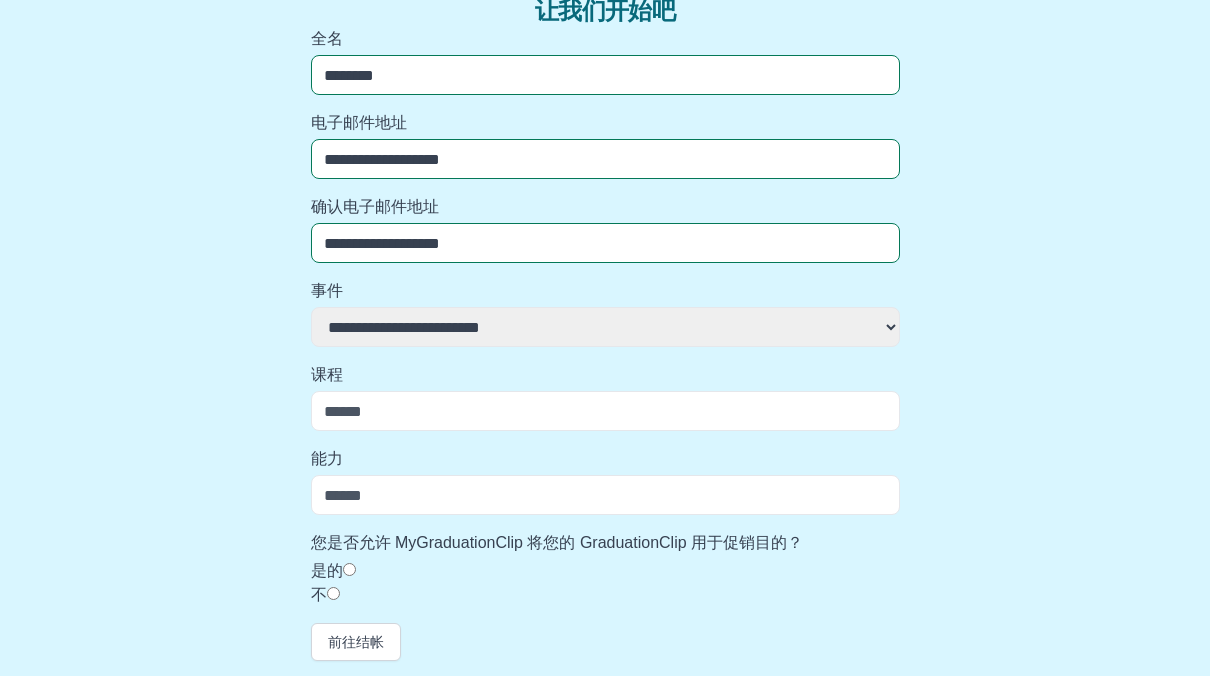 click on "**********" at bounding box center [605, 327] 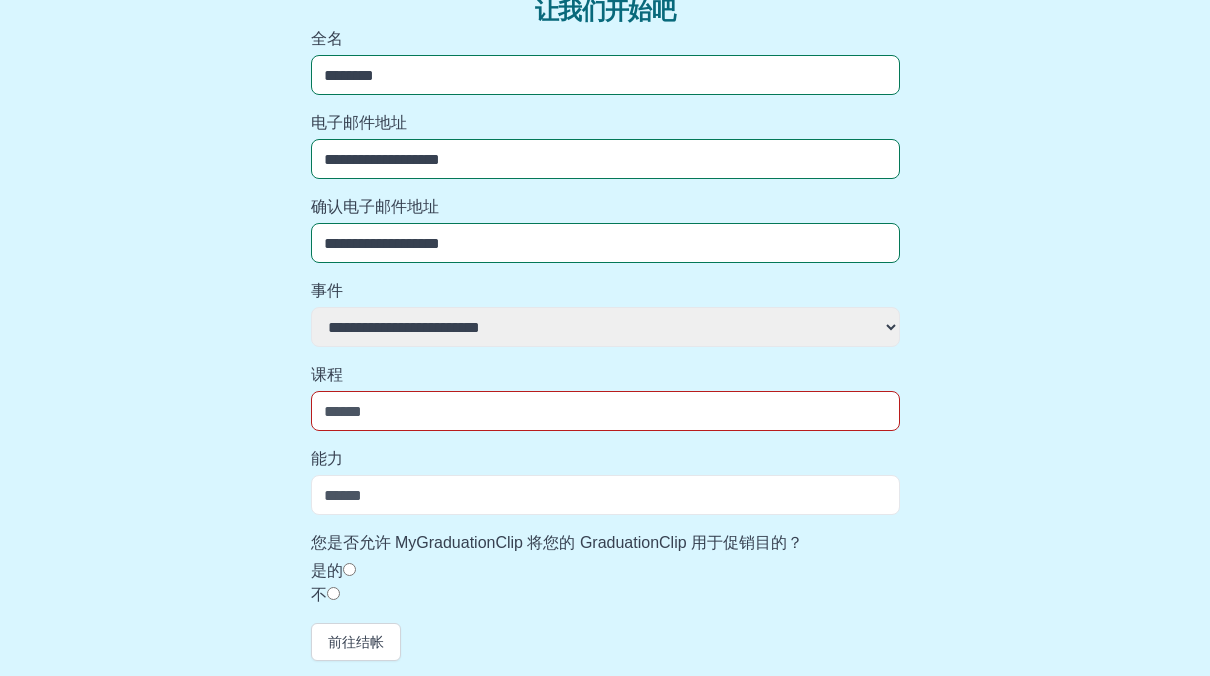 click on "能力" at bounding box center [605, 495] 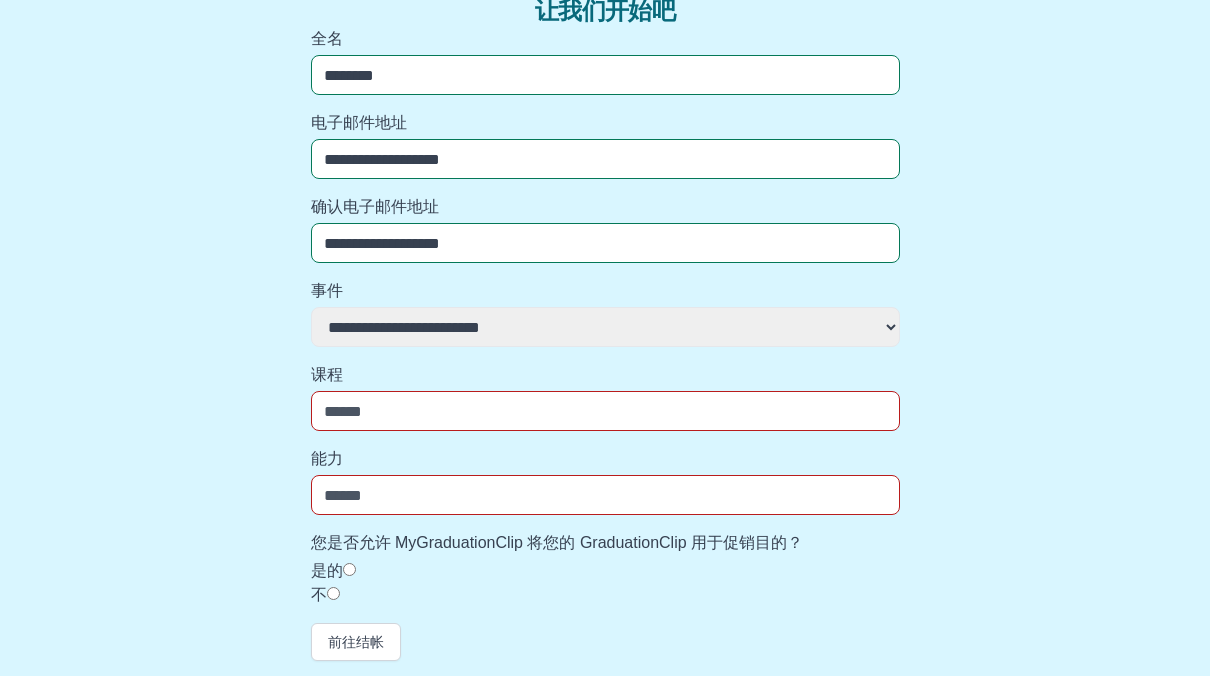 click on "课程" at bounding box center (605, 411) 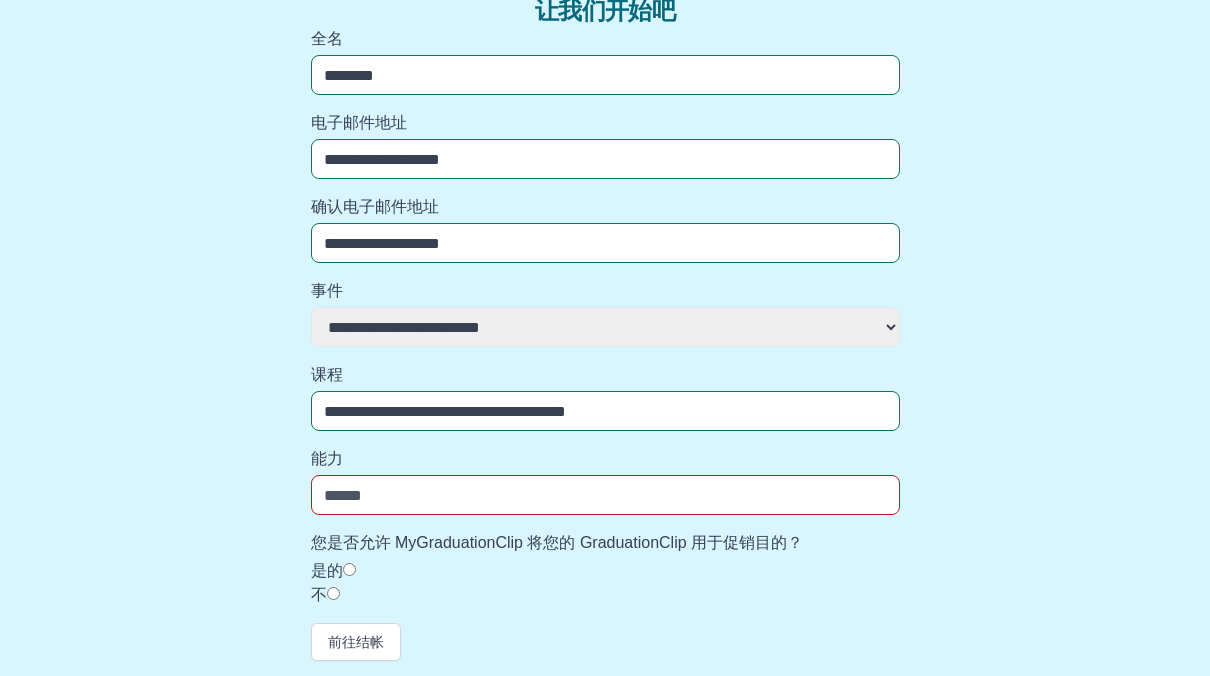 type on "**********" 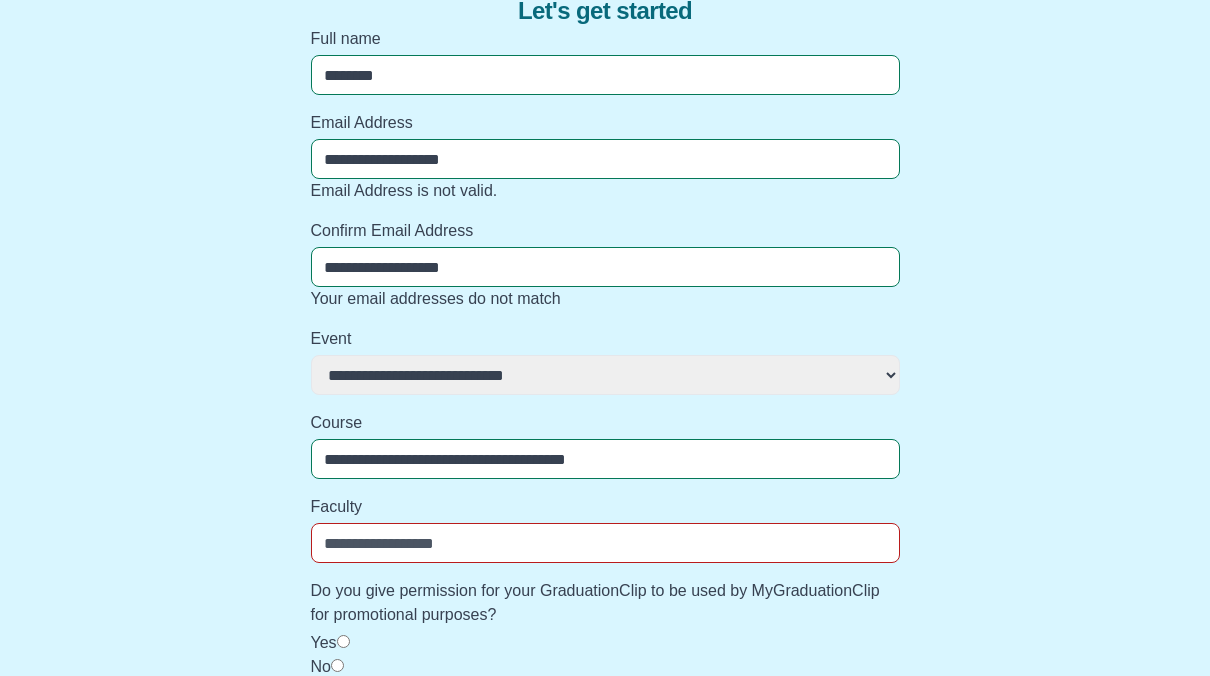 scroll, scrollTop: 237, scrollLeft: 0, axis: vertical 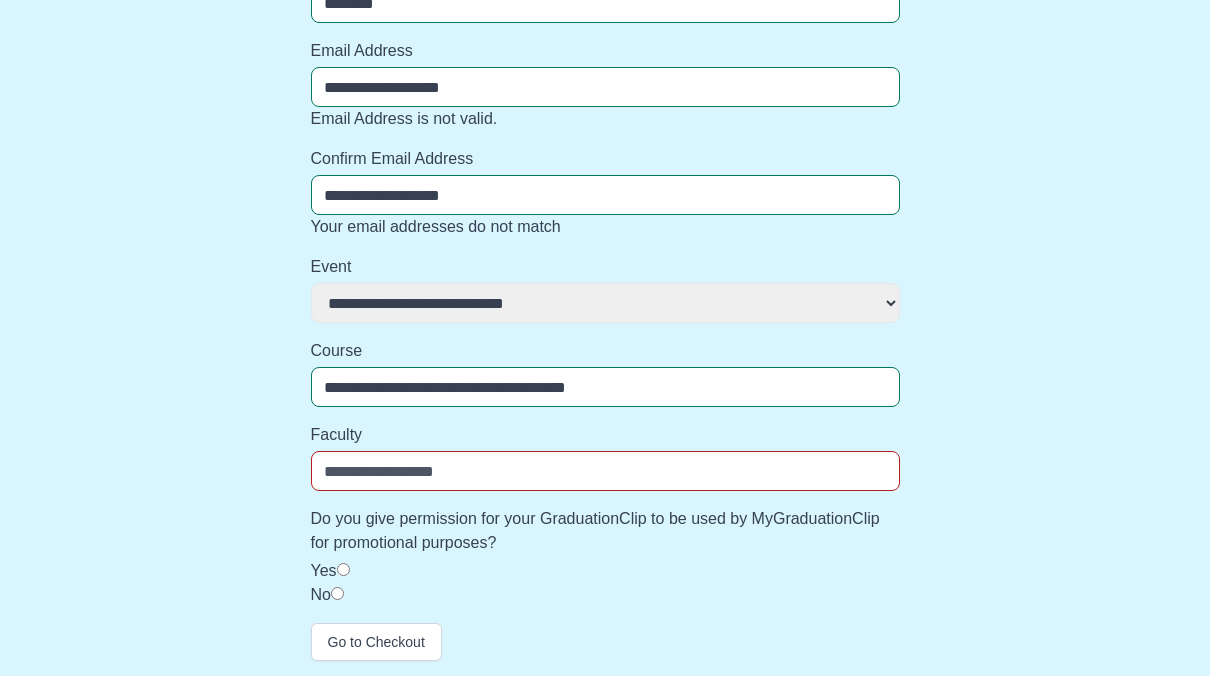 click on "Faculty" at bounding box center [605, 471] 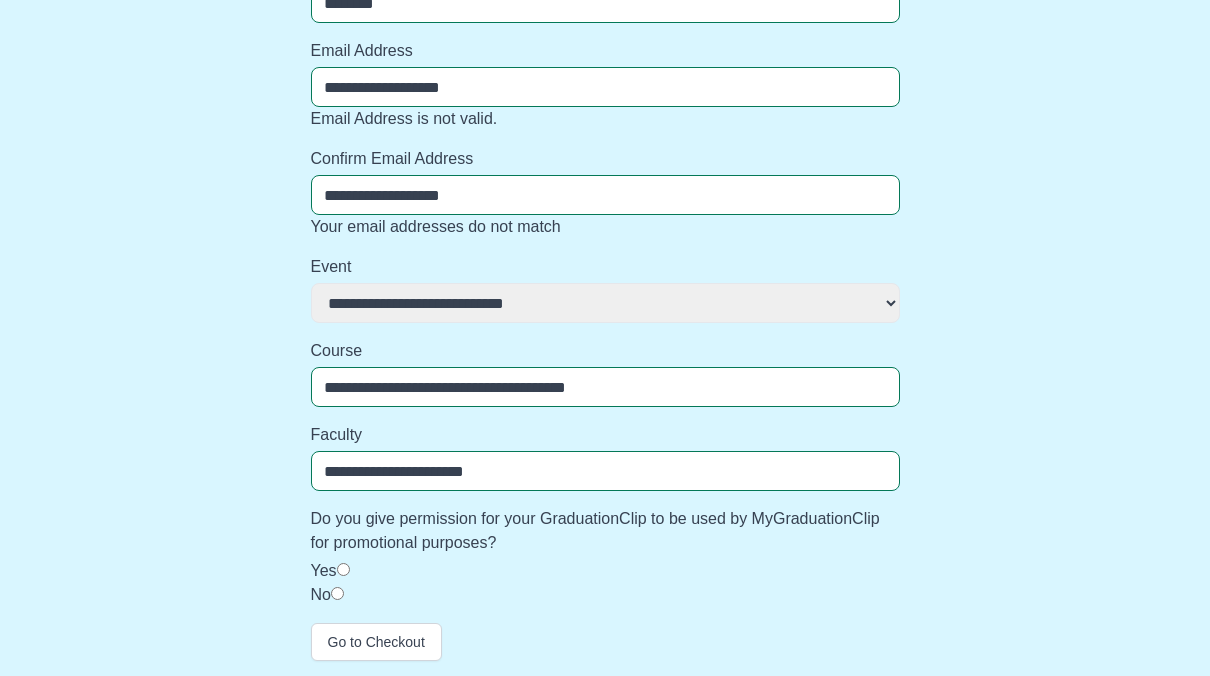 type on "**********" 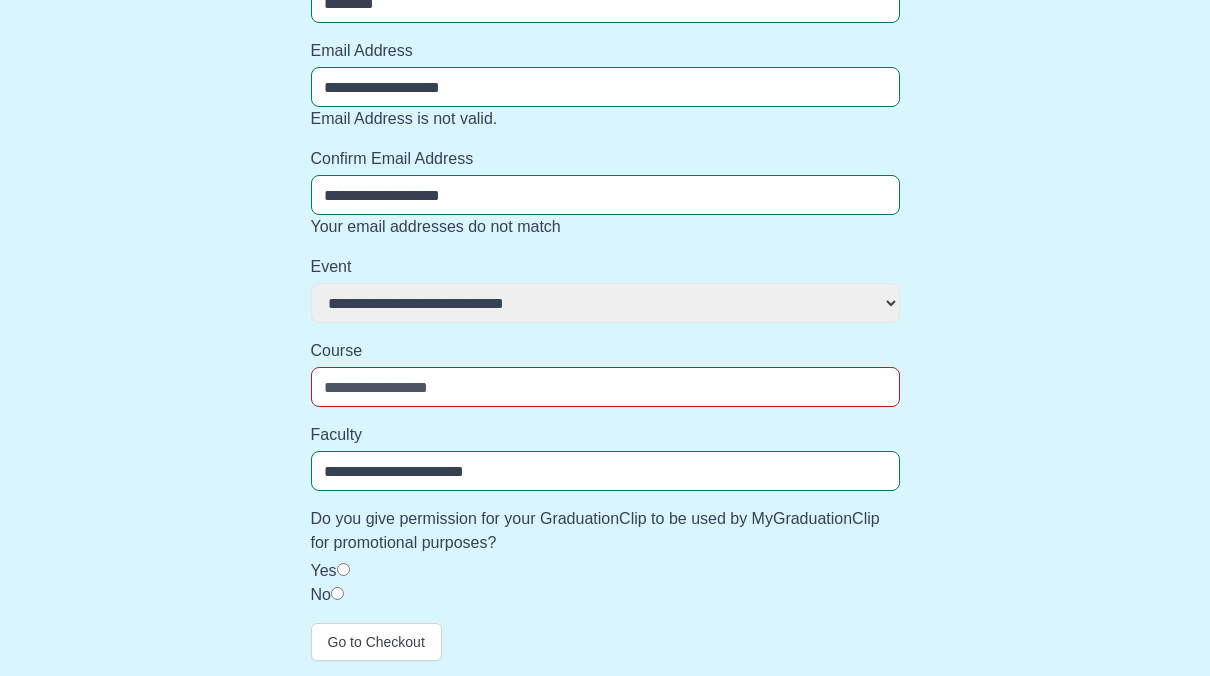 paste on "**********" 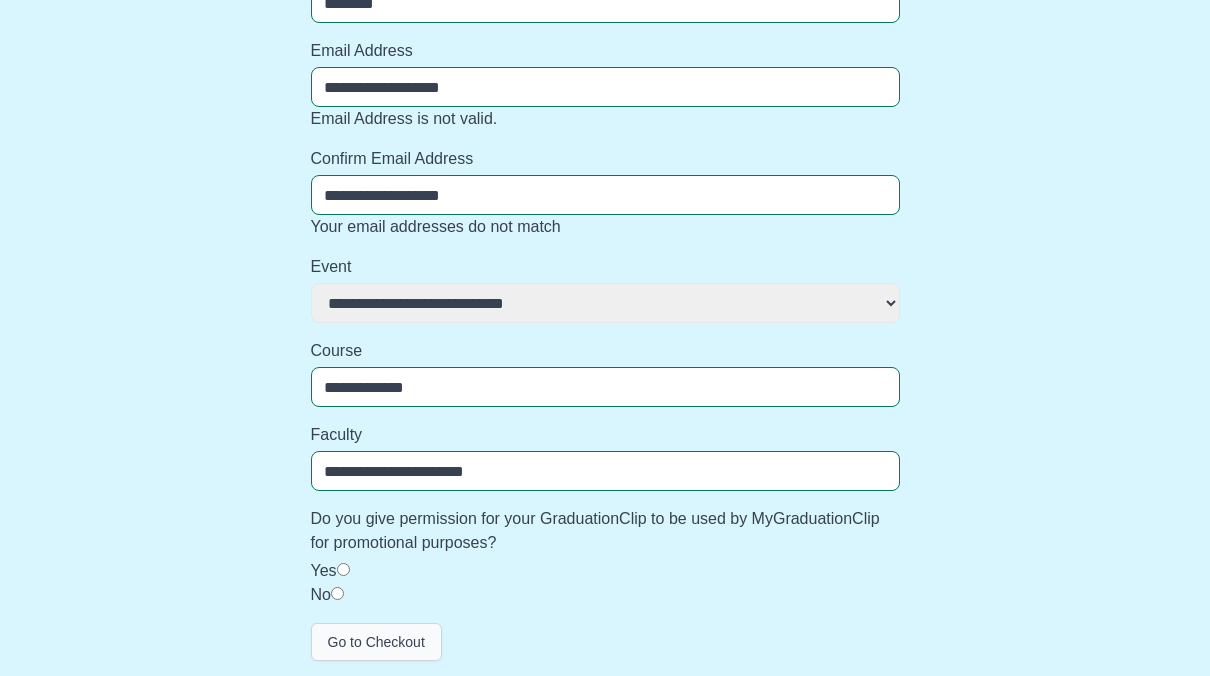 type on "**********" 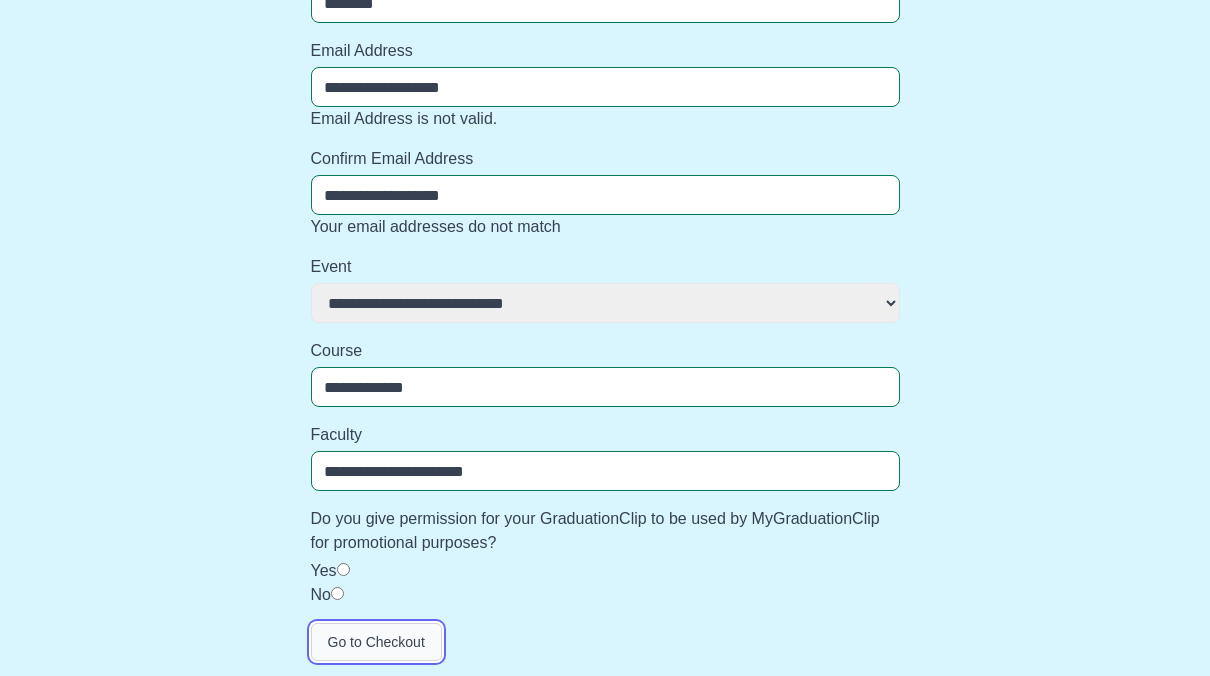 click on "Go to Checkout" at bounding box center [376, 642] 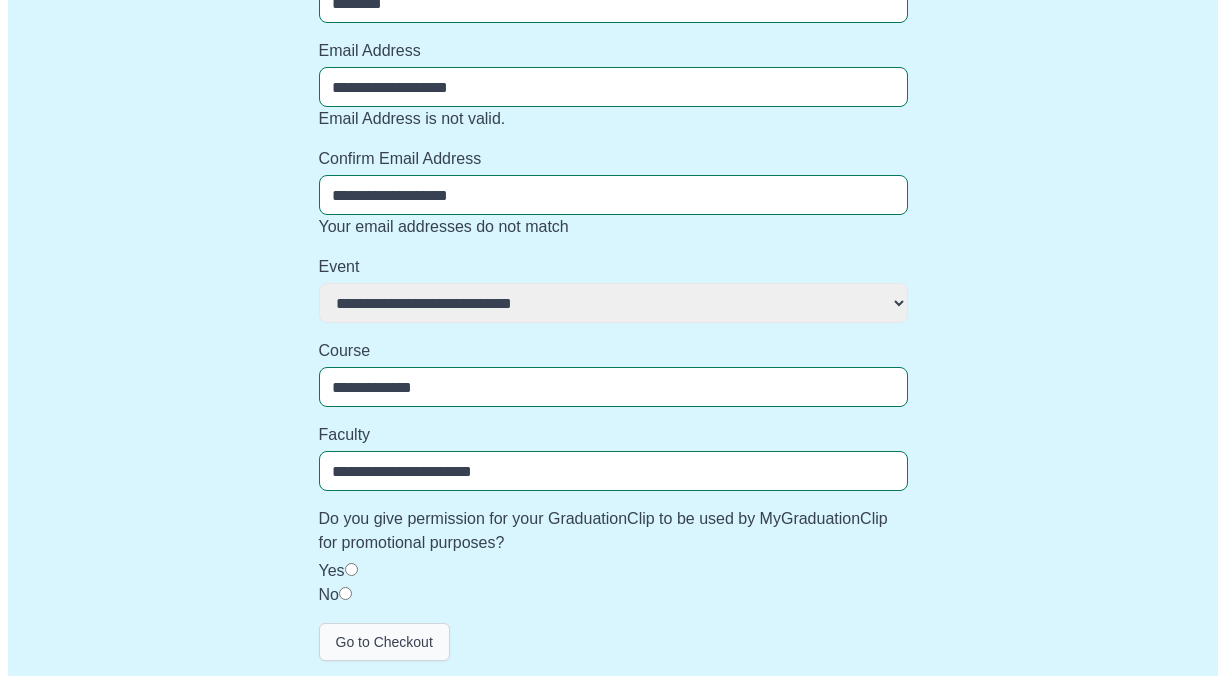 scroll, scrollTop: 0, scrollLeft: 0, axis: both 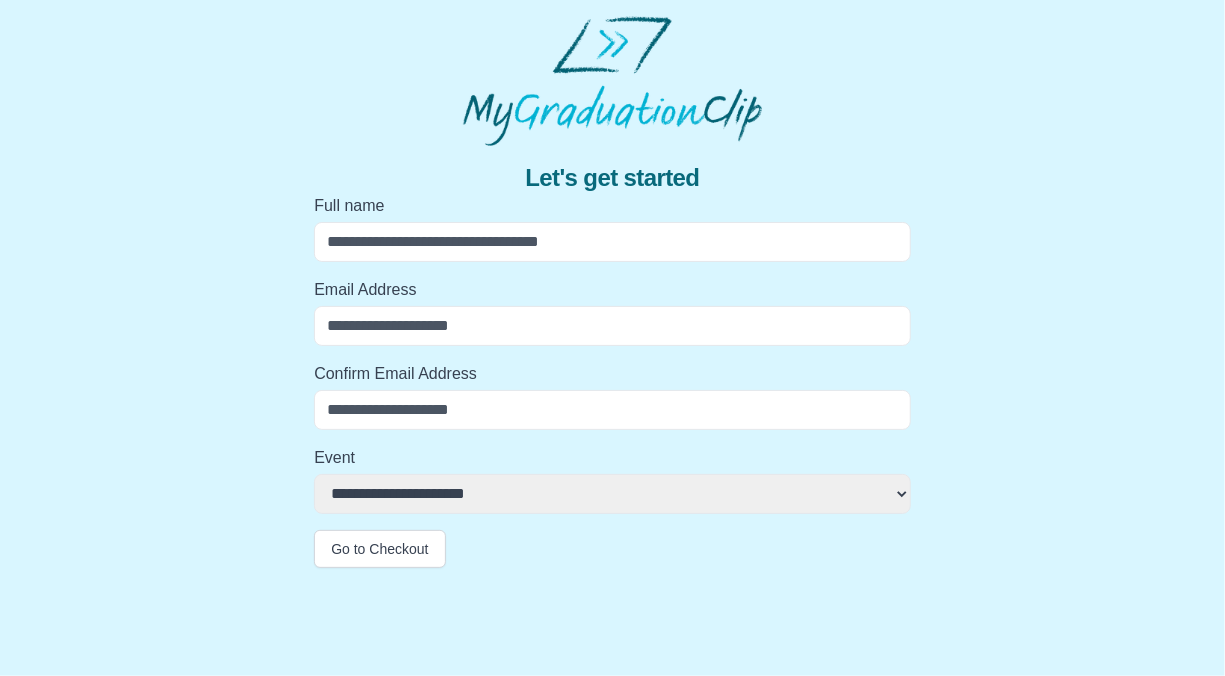 click on "Full name" at bounding box center [612, 242] 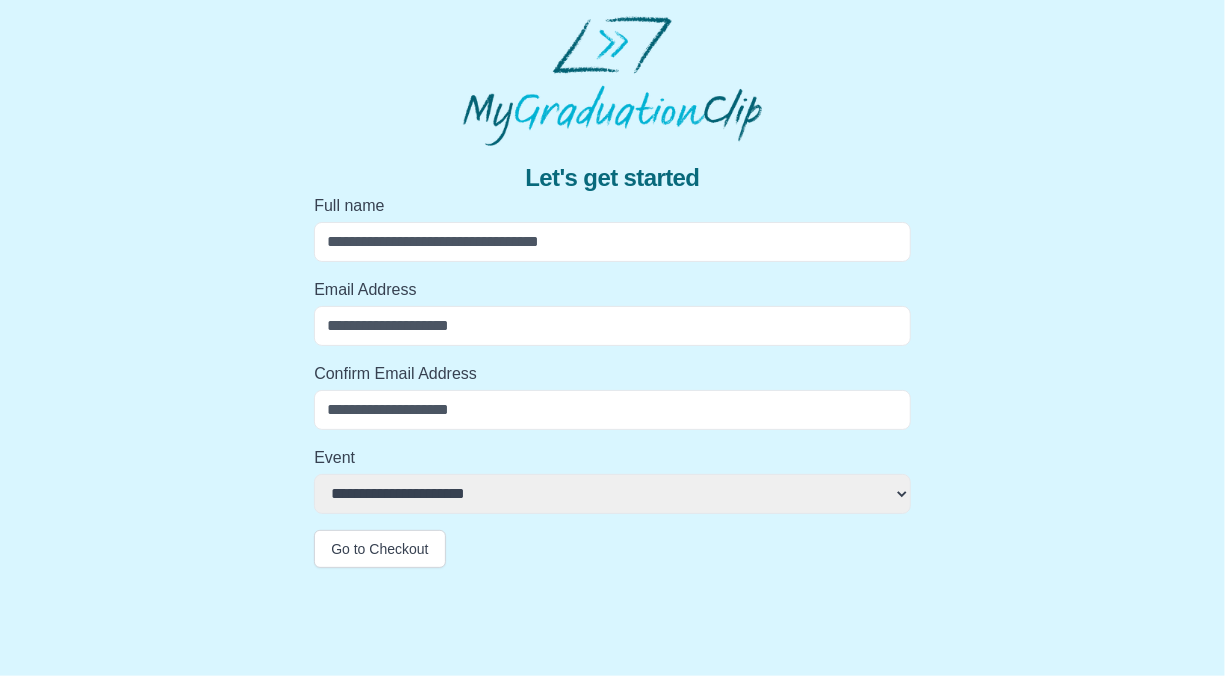 type on "********" 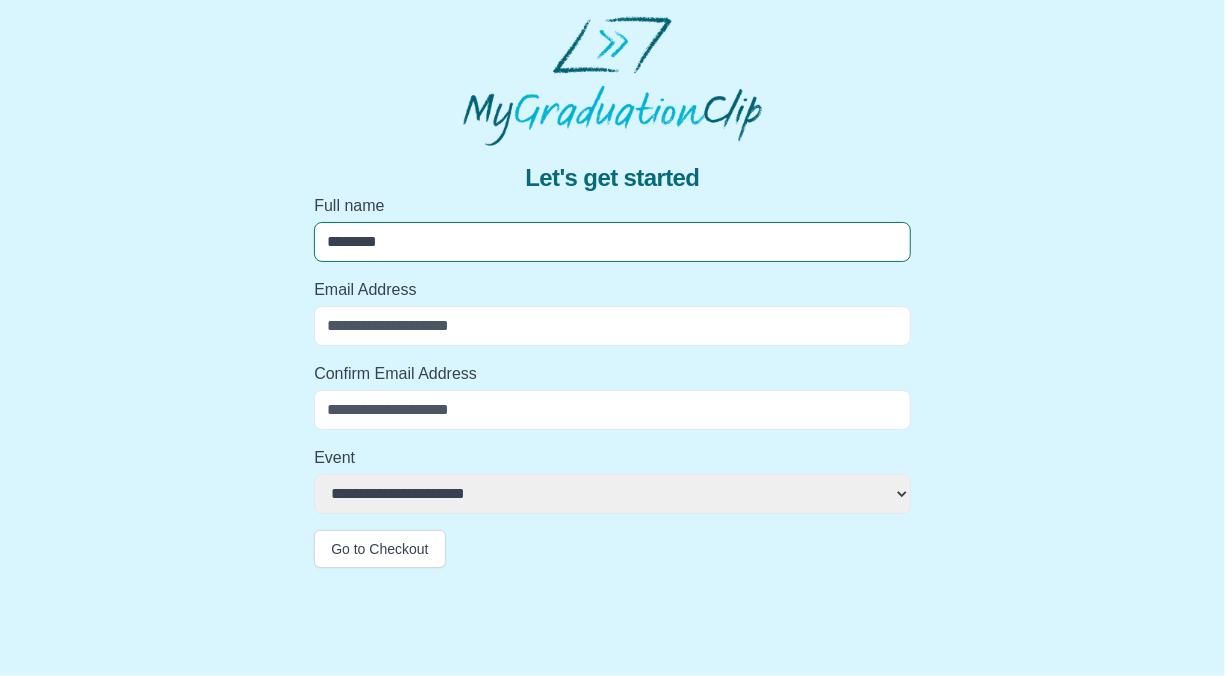 click on "Email Address" at bounding box center [612, 326] 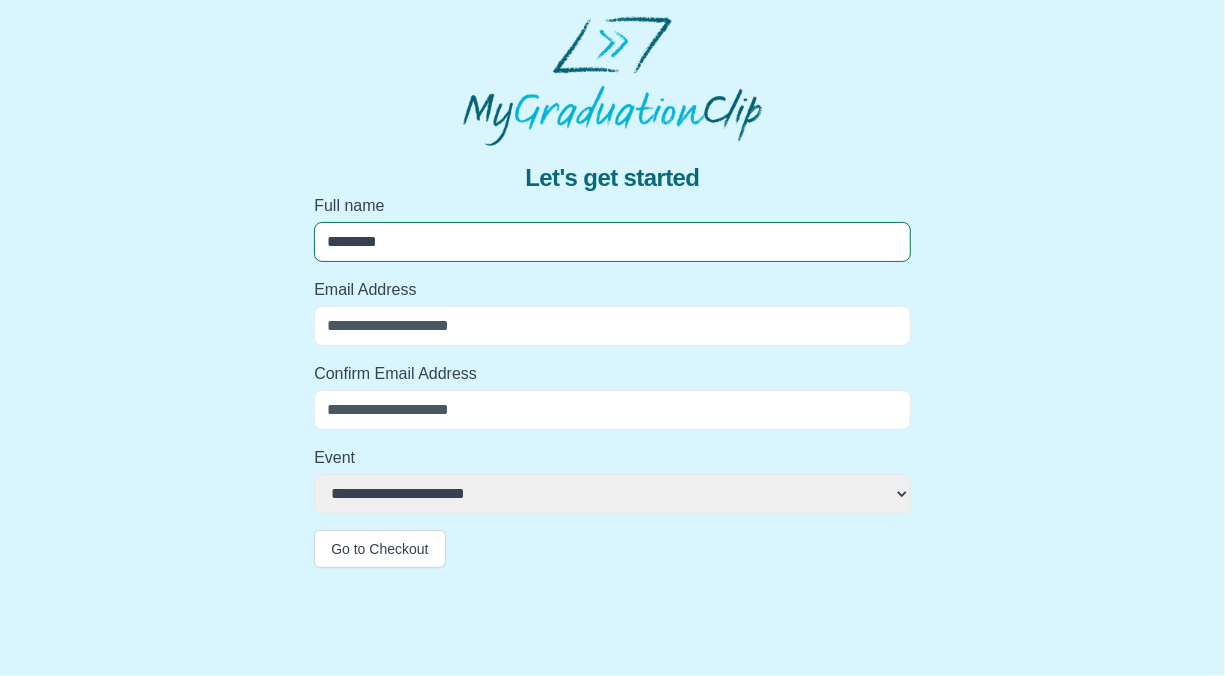 type on "**********" 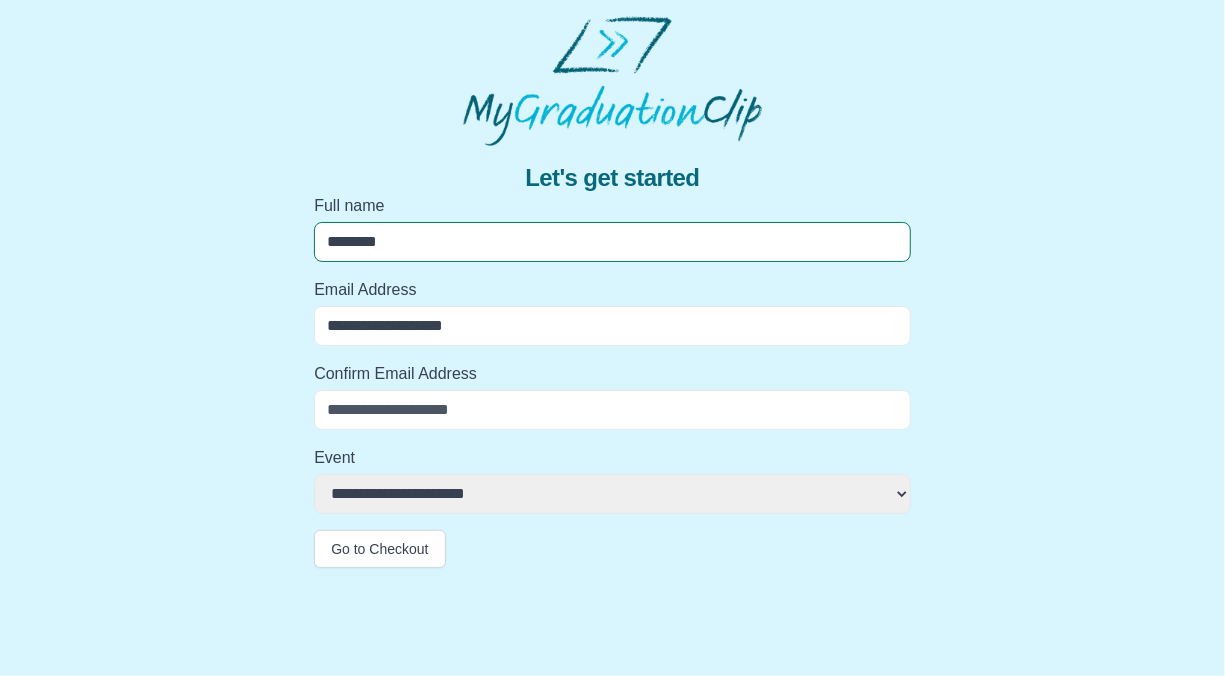 type on "**********" 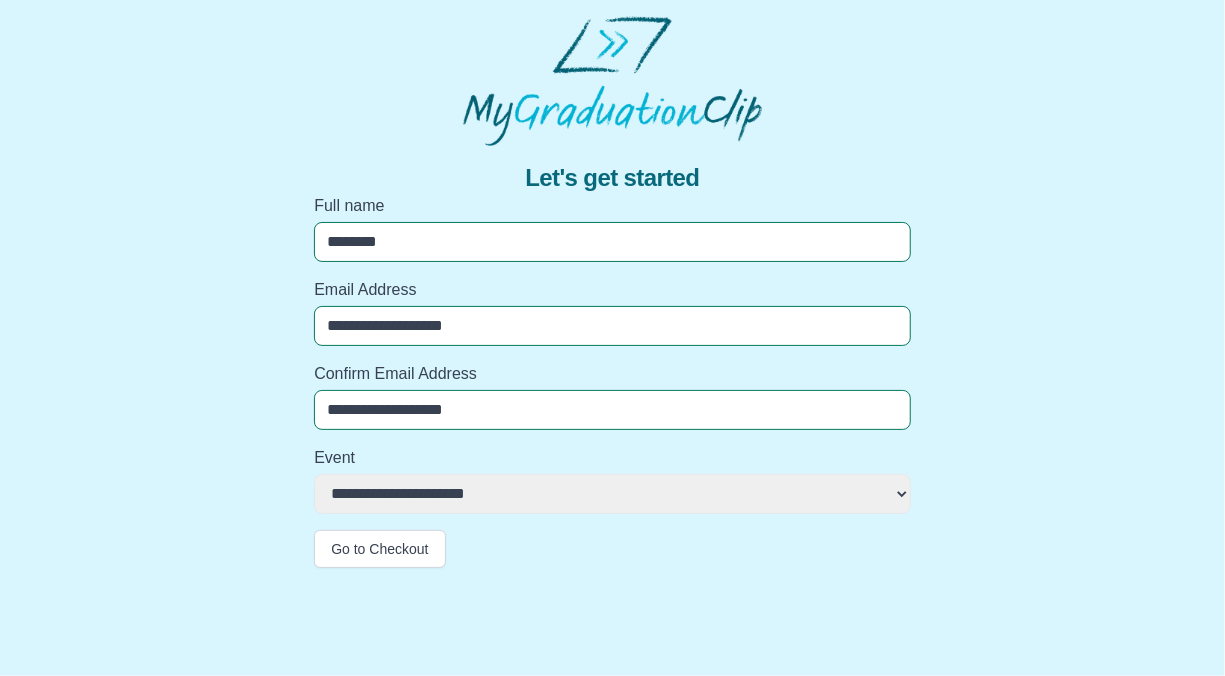 click on "[REDACTED]" at bounding box center (612, 494) 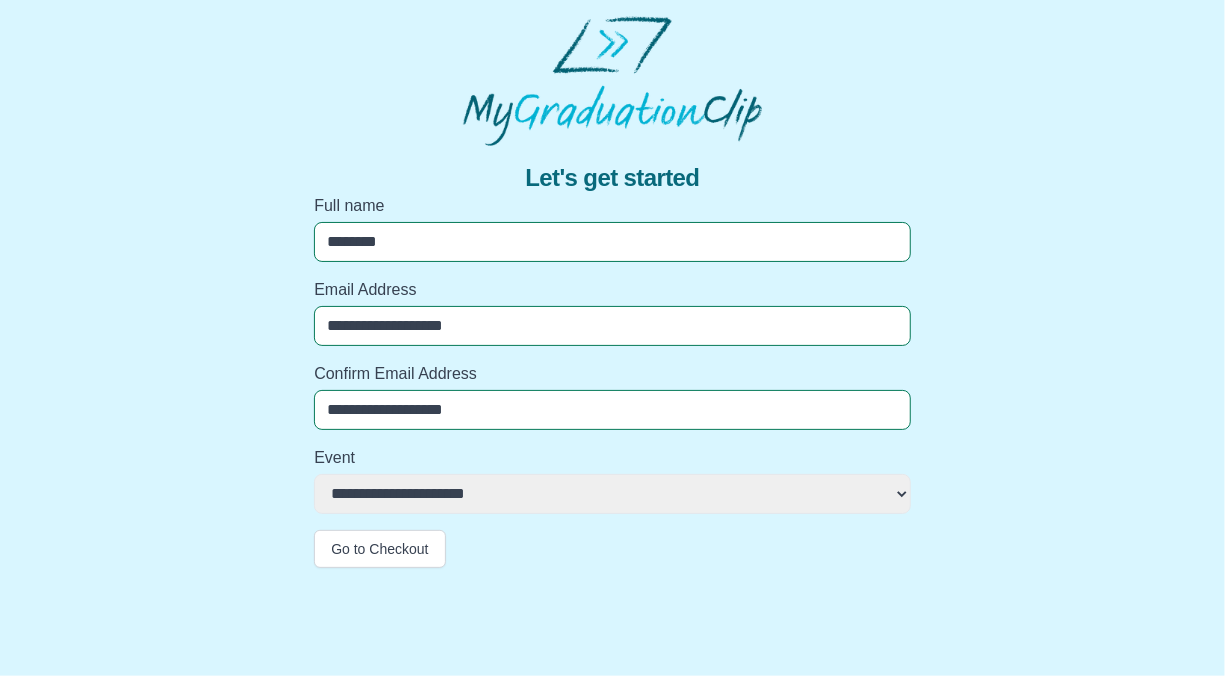 select on "**********" 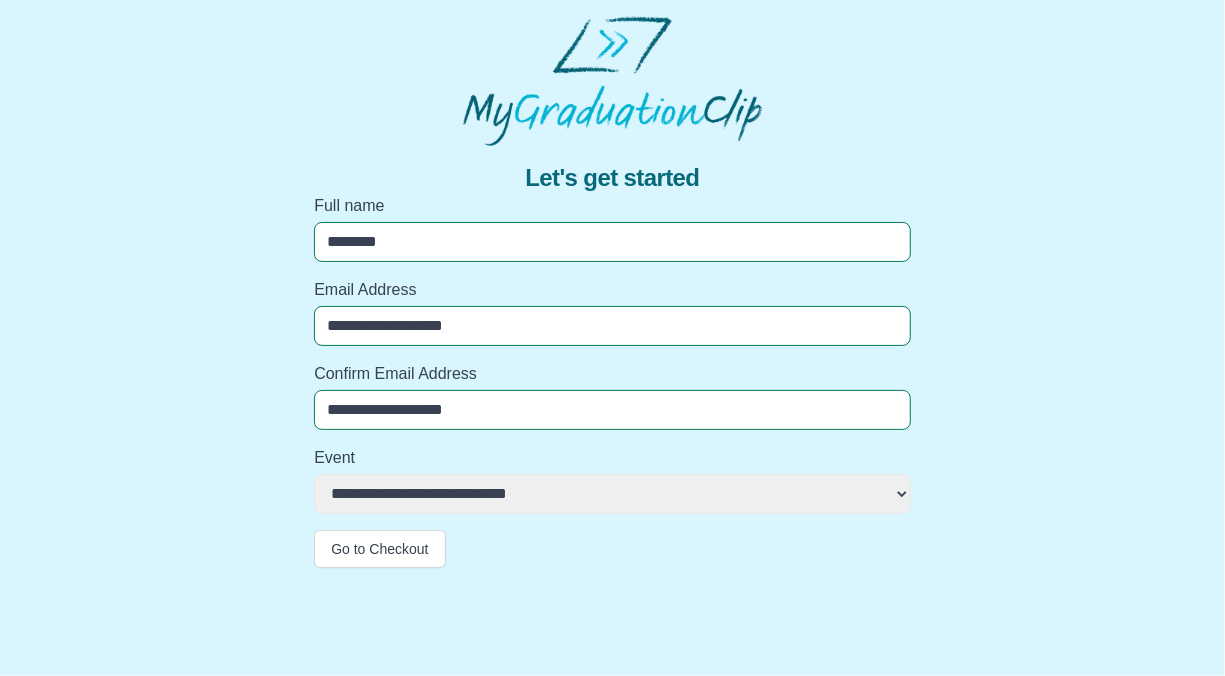 click on "[REDACTED]" at bounding box center (612, 494) 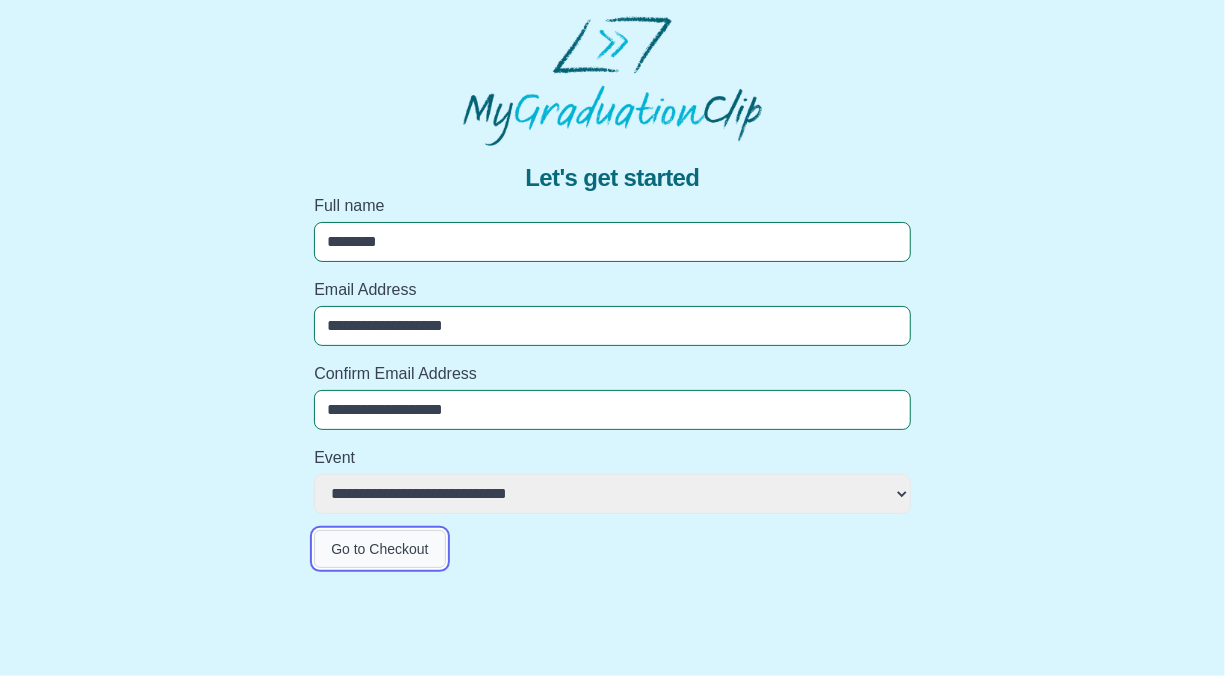 click on "Go to Checkout" at bounding box center (379, 549) 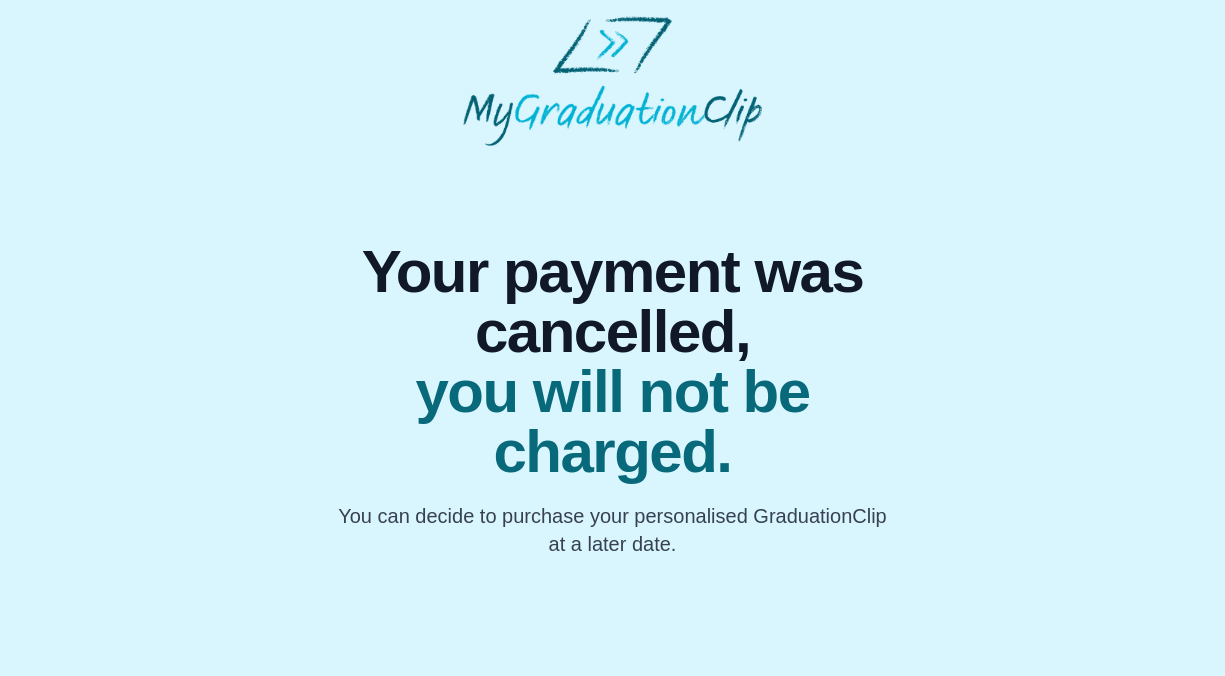 scroll, scrollTop: 0, scrollLeft: 0, axis: both 